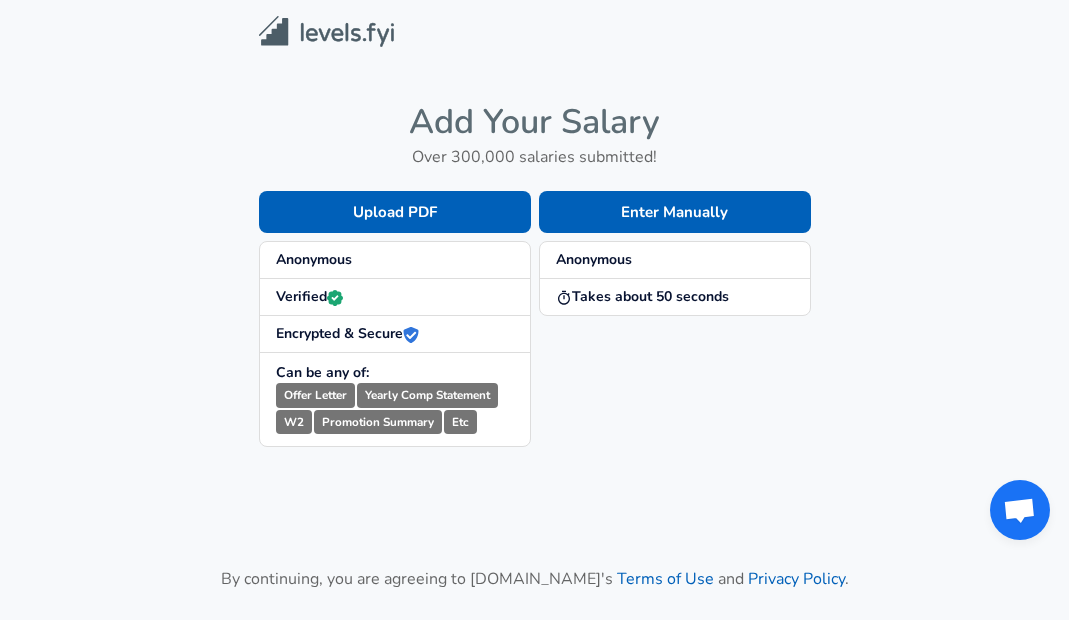scroll, scrollTop: 0, scrollLeft: 0, axis: both 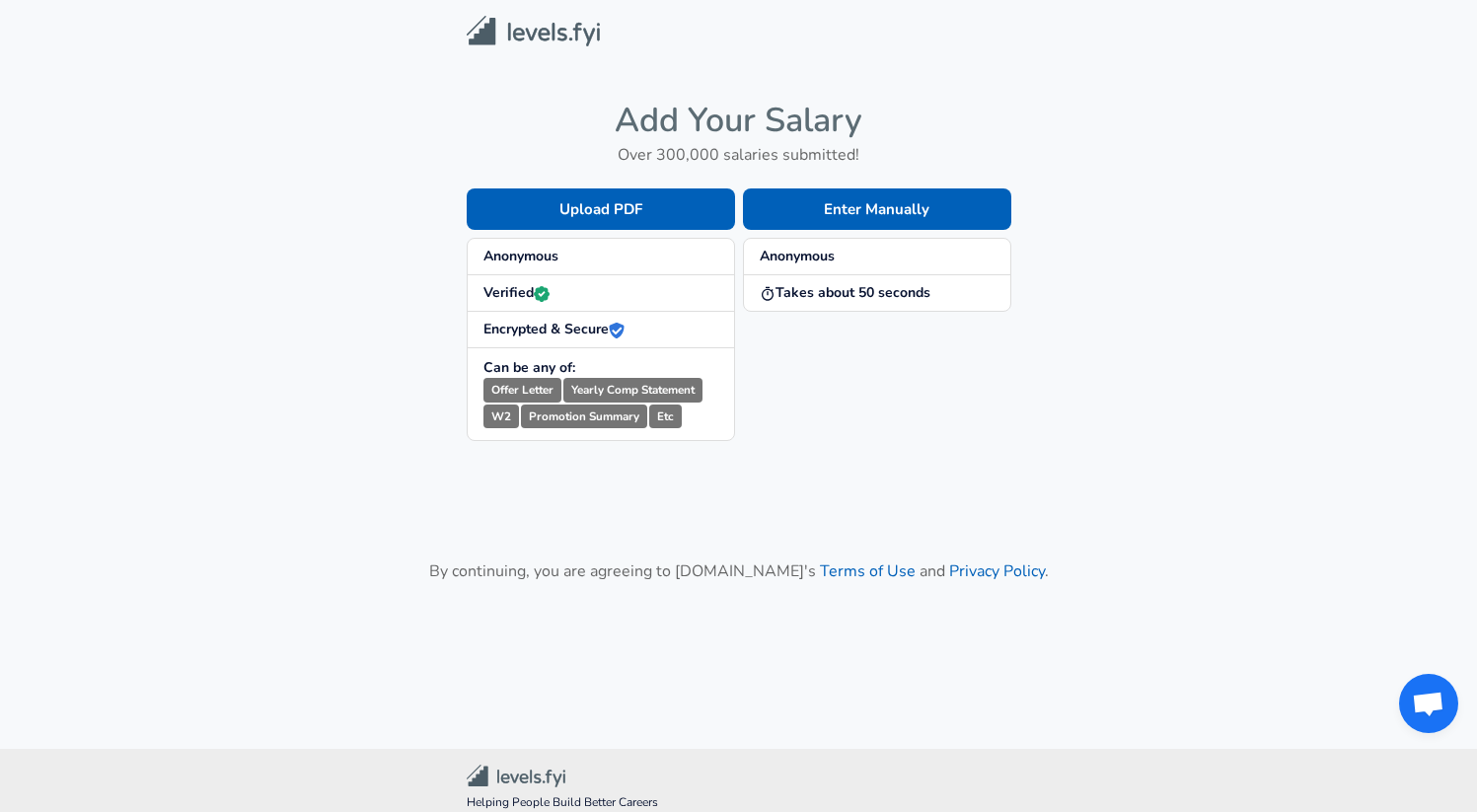 click on "Takes about 50 seconds" at bounding box center (845, 292) 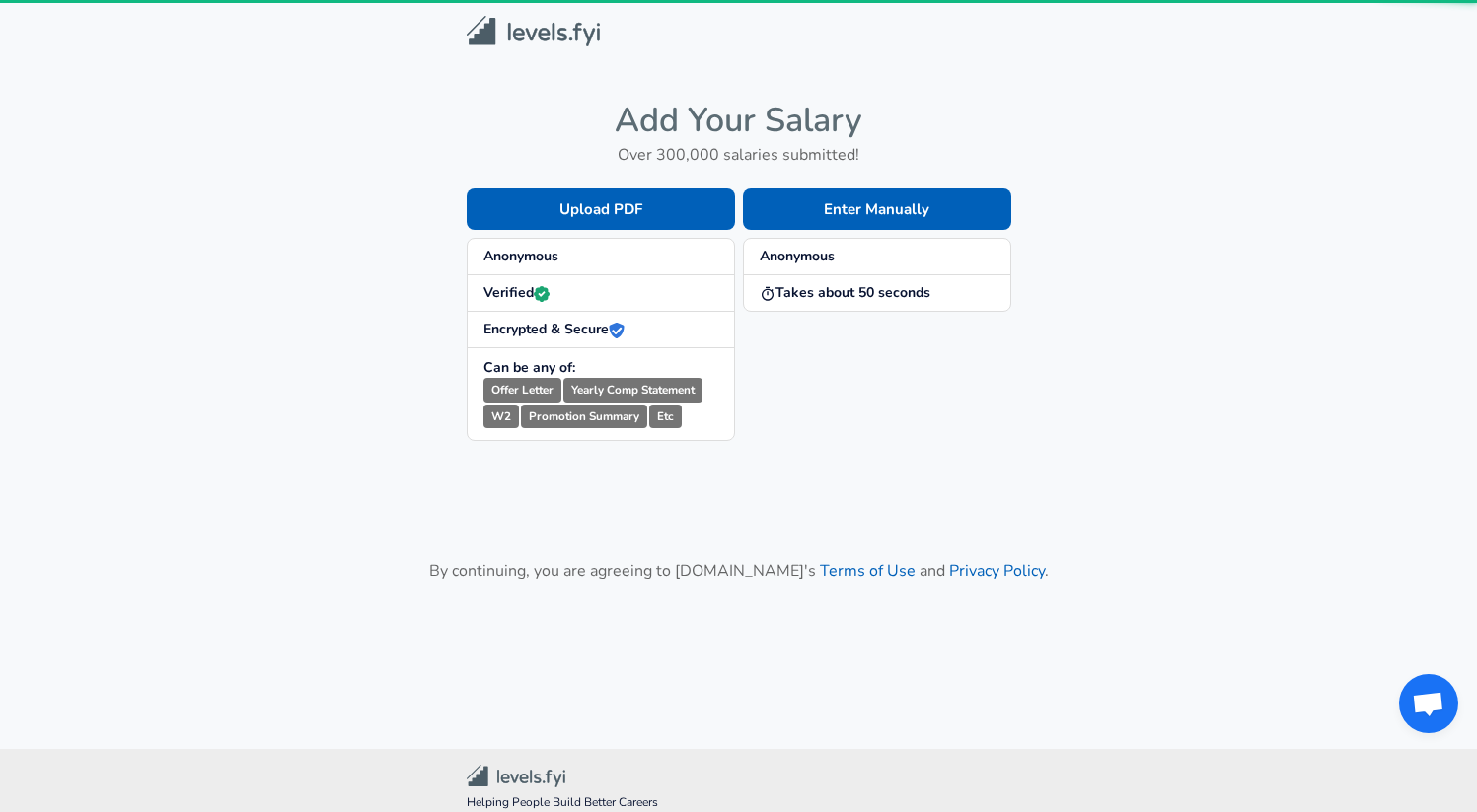 scroll, scrollTop: 0, scrollLeft: 0, axis: both 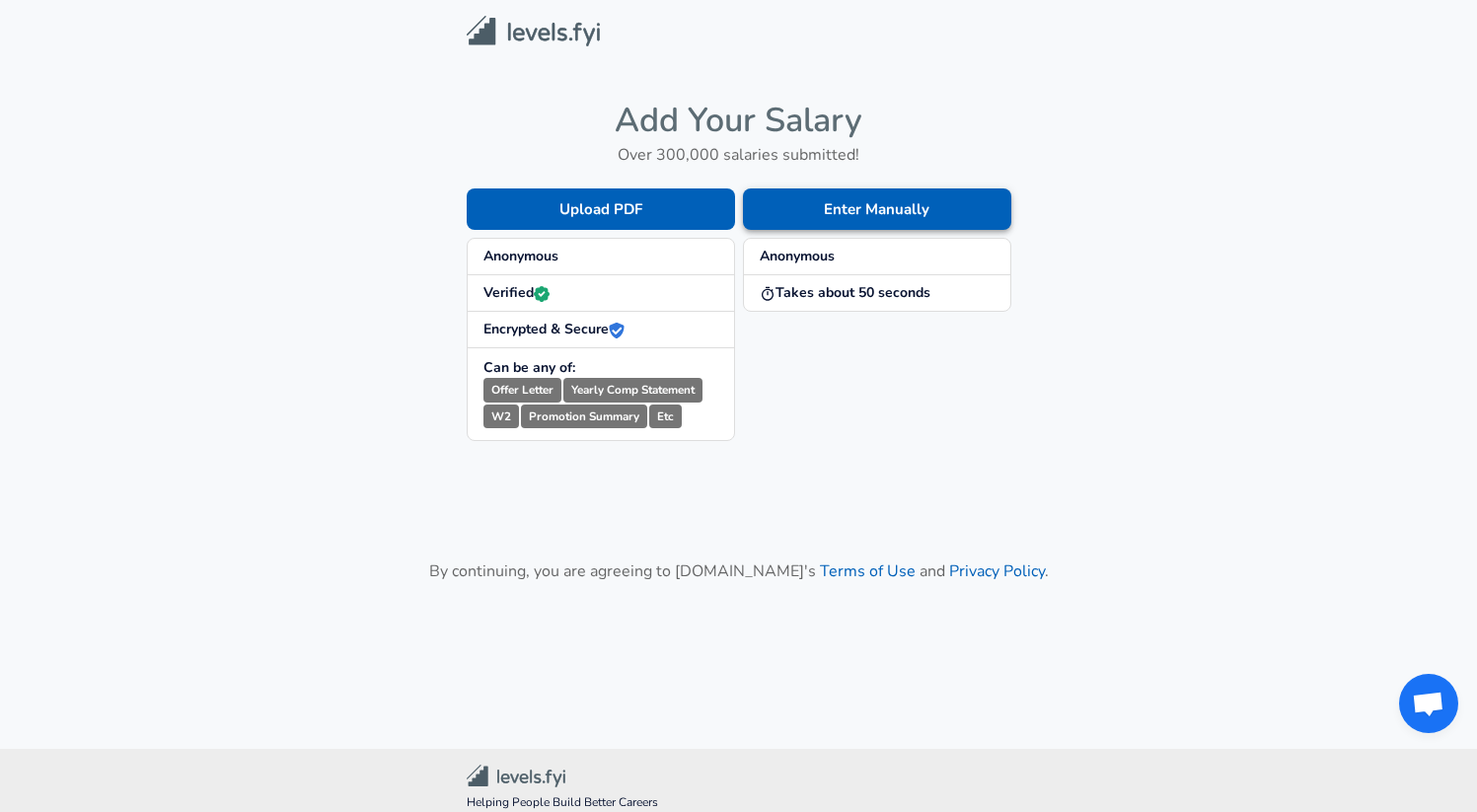 click on "Enter Manually" at bounding box center (877, 209) 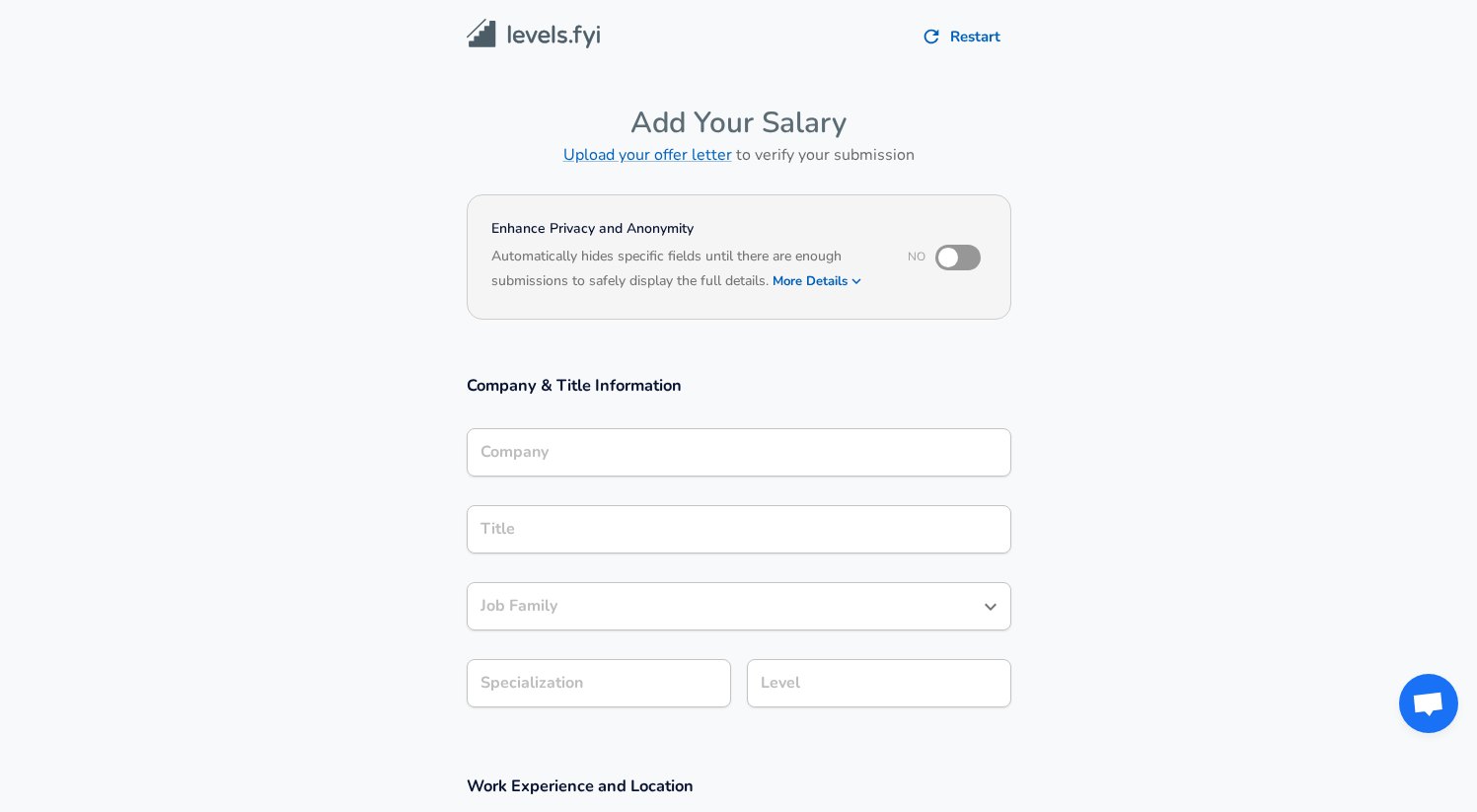 scroll, scrollTop: 20, scrollLeft: 0, axis: vertical 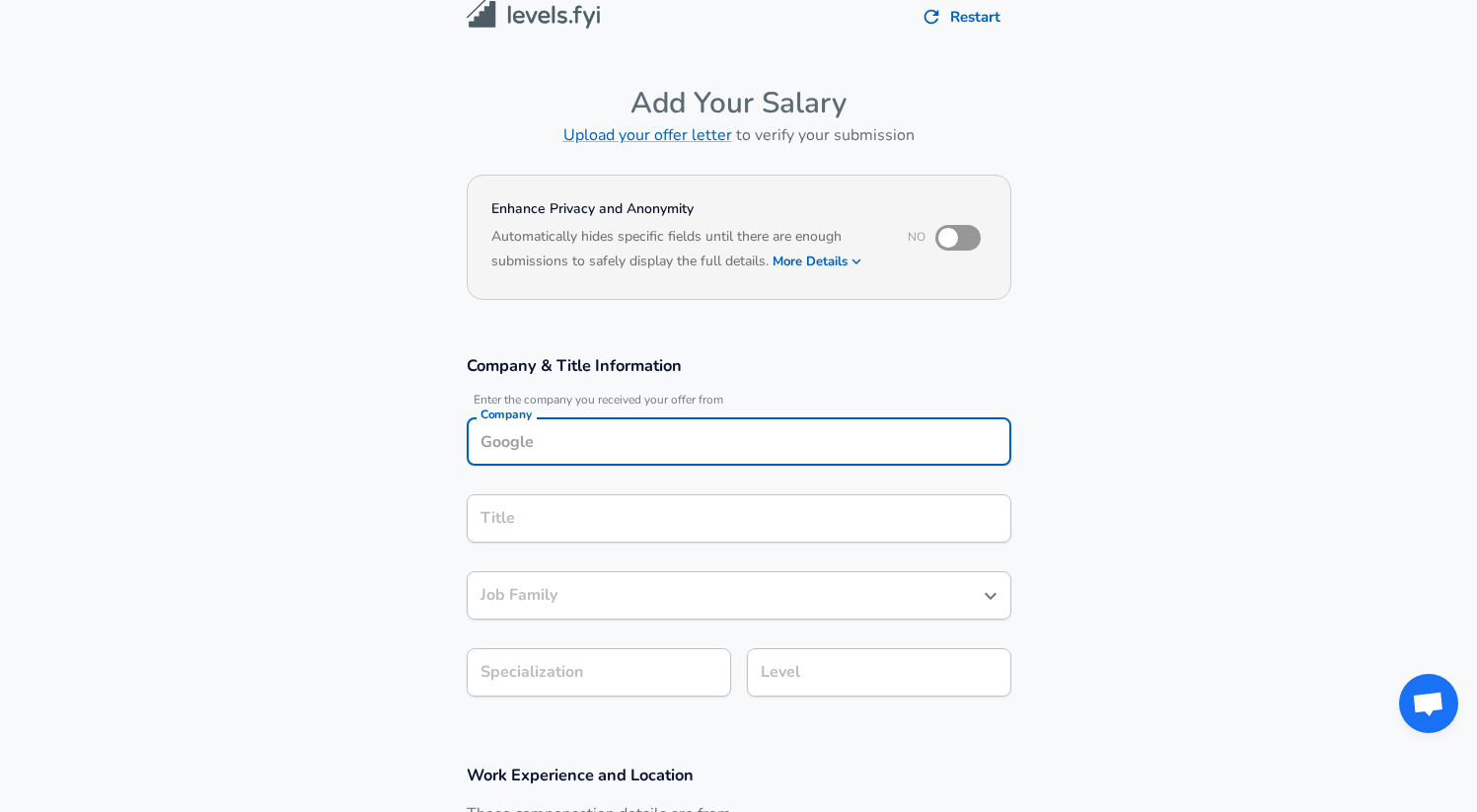 click on "Company" at bounding box center (739, 441) 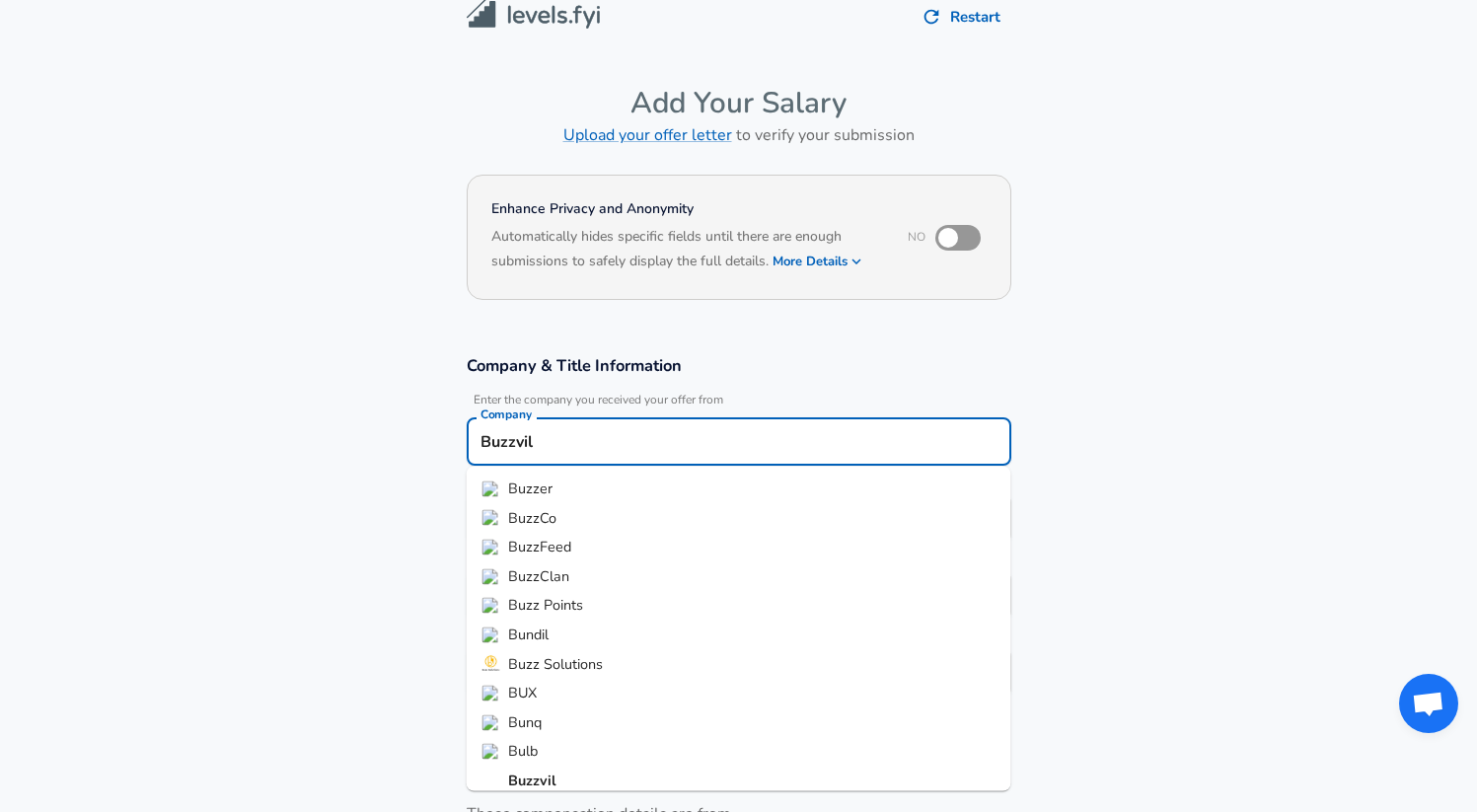 scroll, scrollTop: 12, scrollLeft: 0, axis: vertical 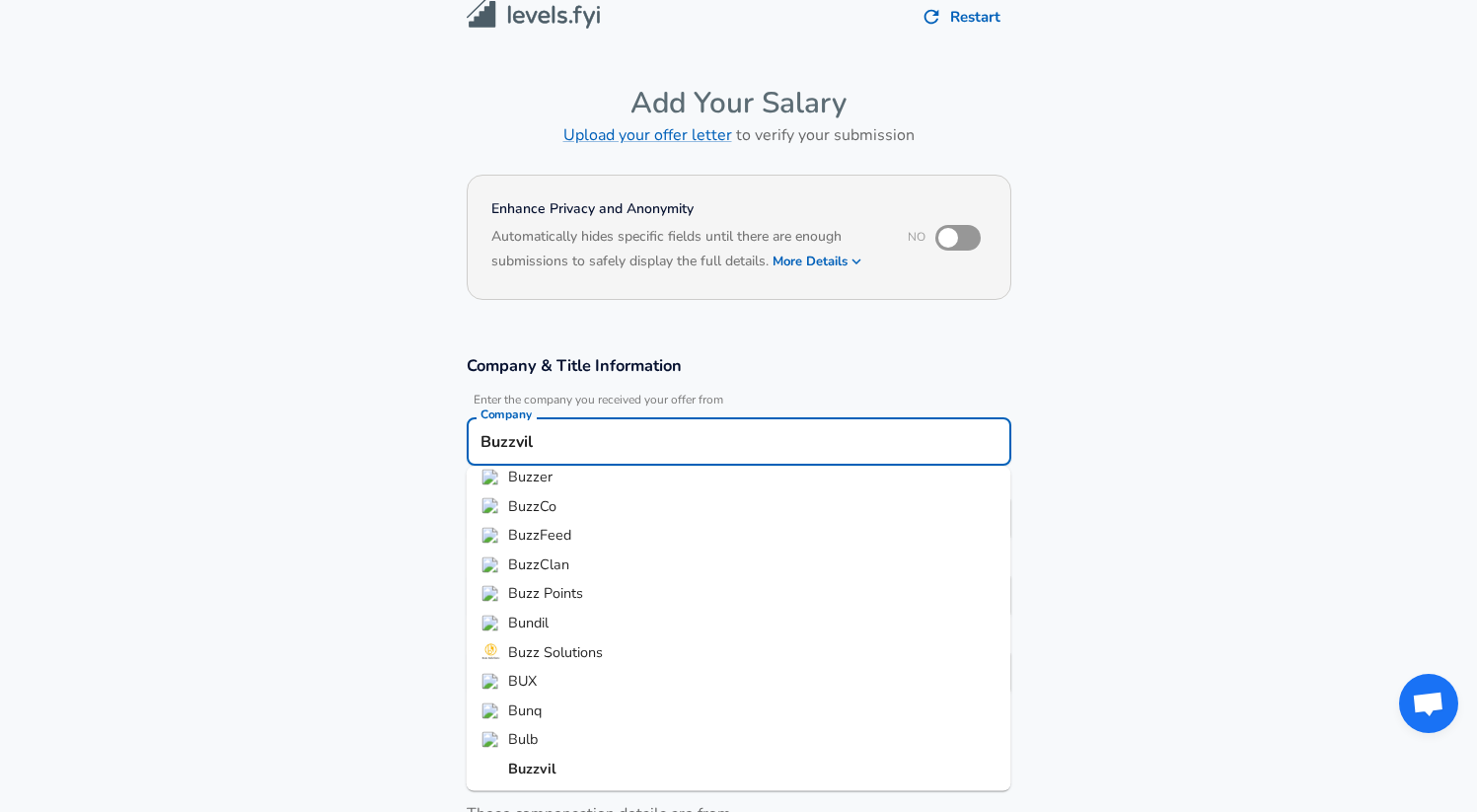 click on "Buzzvil" at bounding box center (739, 770) 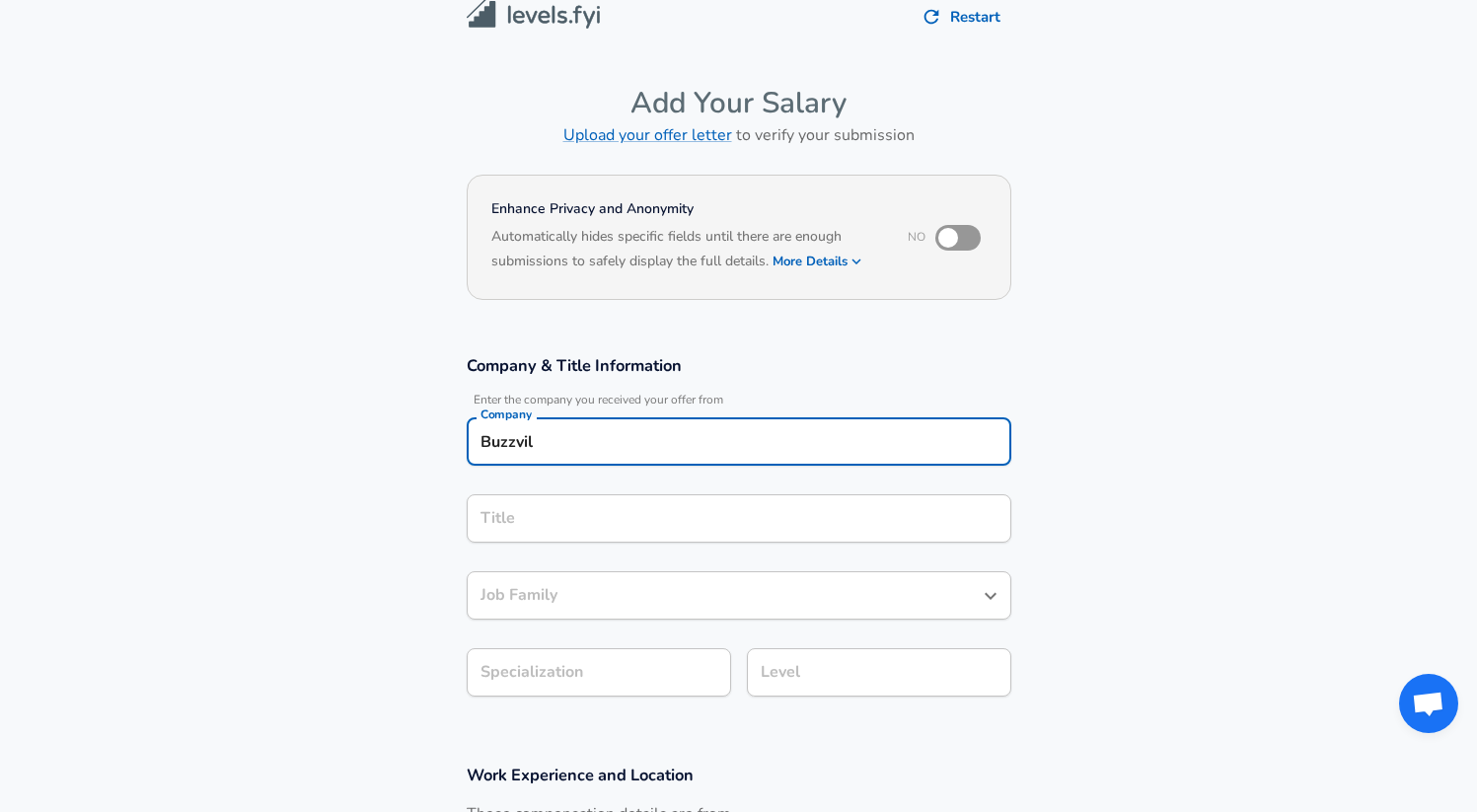 type on "Buzzvil" 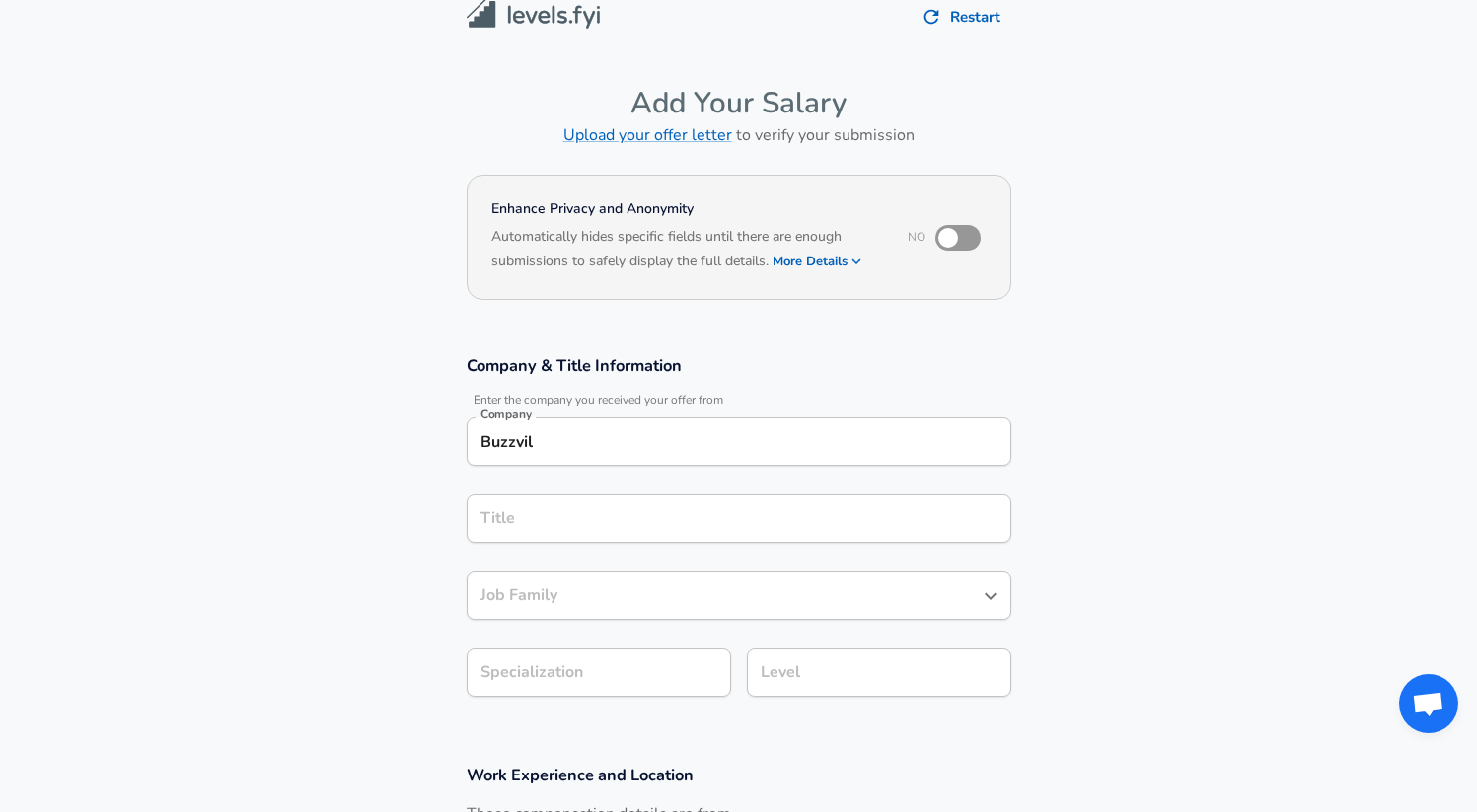 click on "Enhance Privacy and Anonymity No Automatically hides specific fields until there are enough submissions to safely display the full details.   More Details Based on your submission and the data points that we have already collected, we will automatically hide and anonymize specific fields if there aren't enough data points to remain sufficiently anonymous." at bounding box center [738, 250] 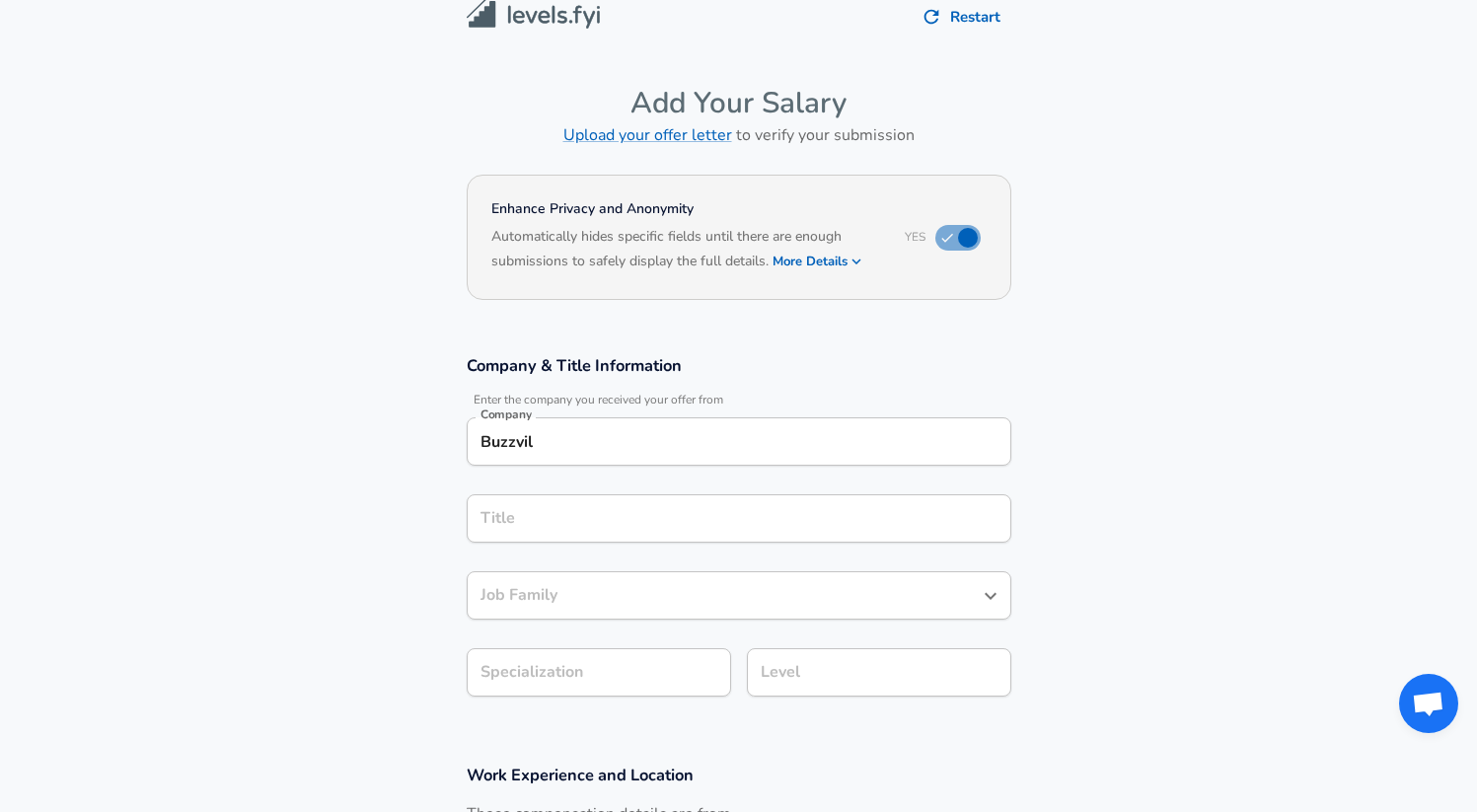 click on "Company & Title Information   Enter the company you received your offer from Company Buzzvil Company Title Title Job Family Job Family Specialization Specialization Level Level" at bounding box center (738, 536) 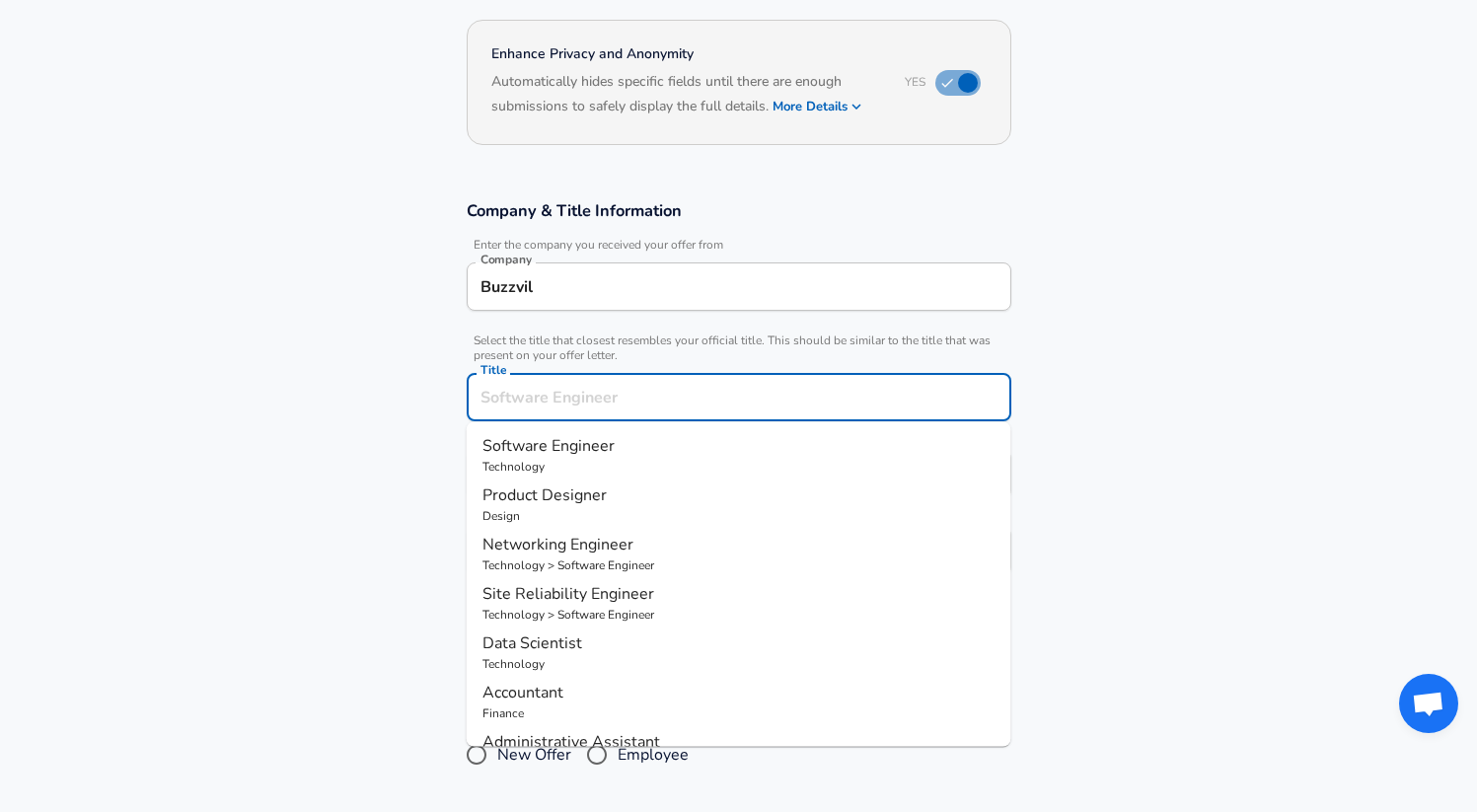 scroll, scrollTop: 194, scrollLeft: 0, axis: vertical 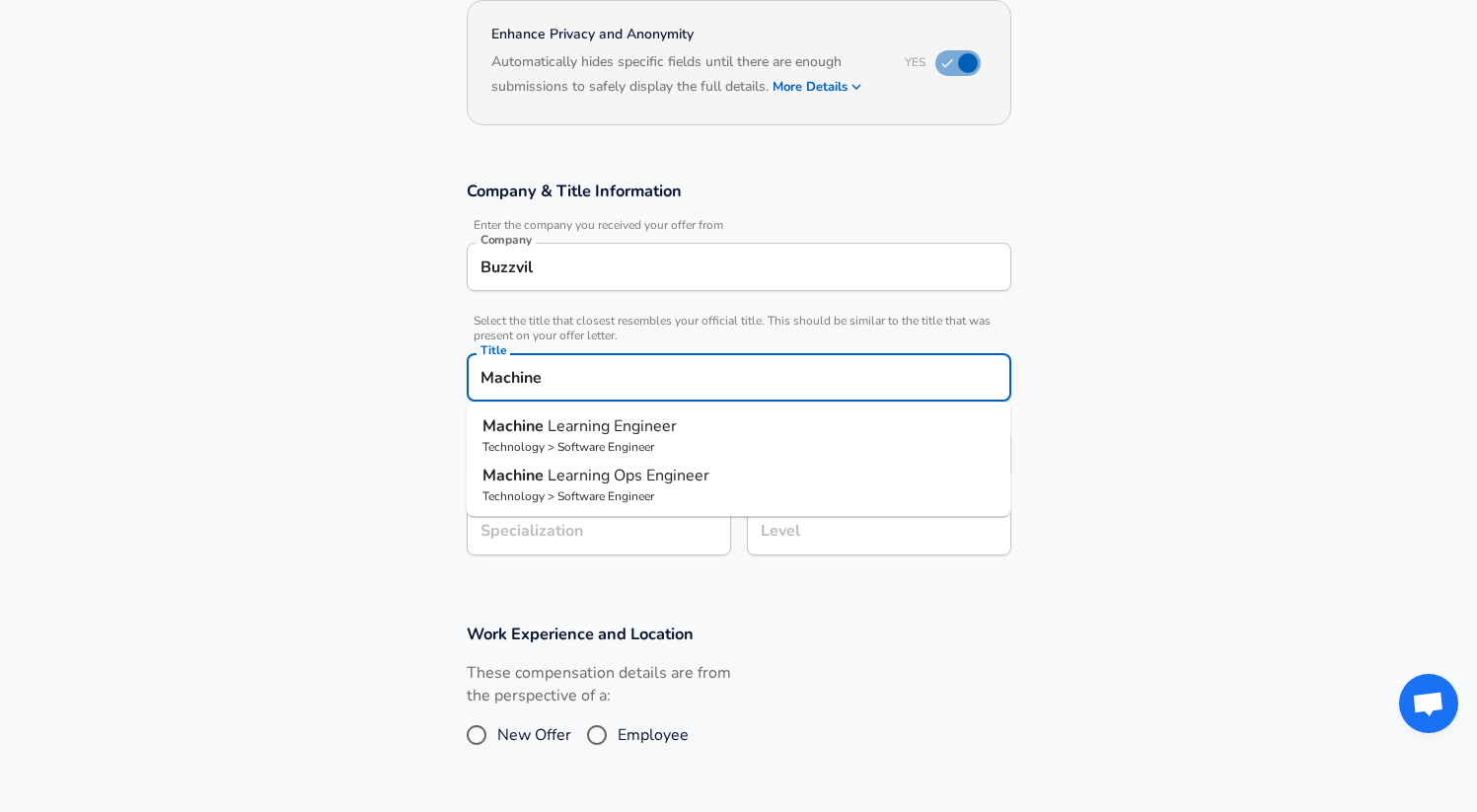 click on "Technology > Software Engineer" at bounding box center (739, 447) 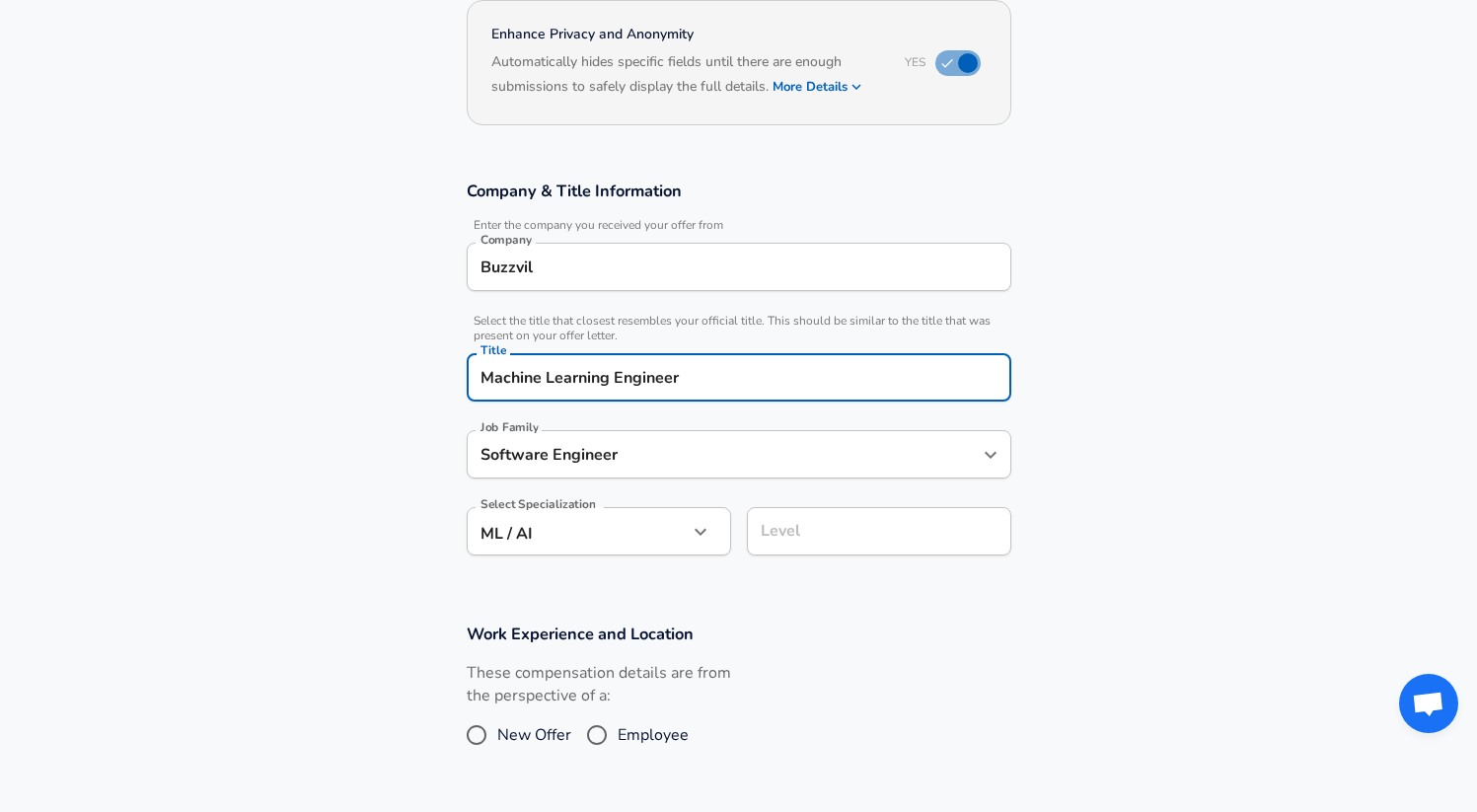 click on "Level" at bounding box center [879, 531] 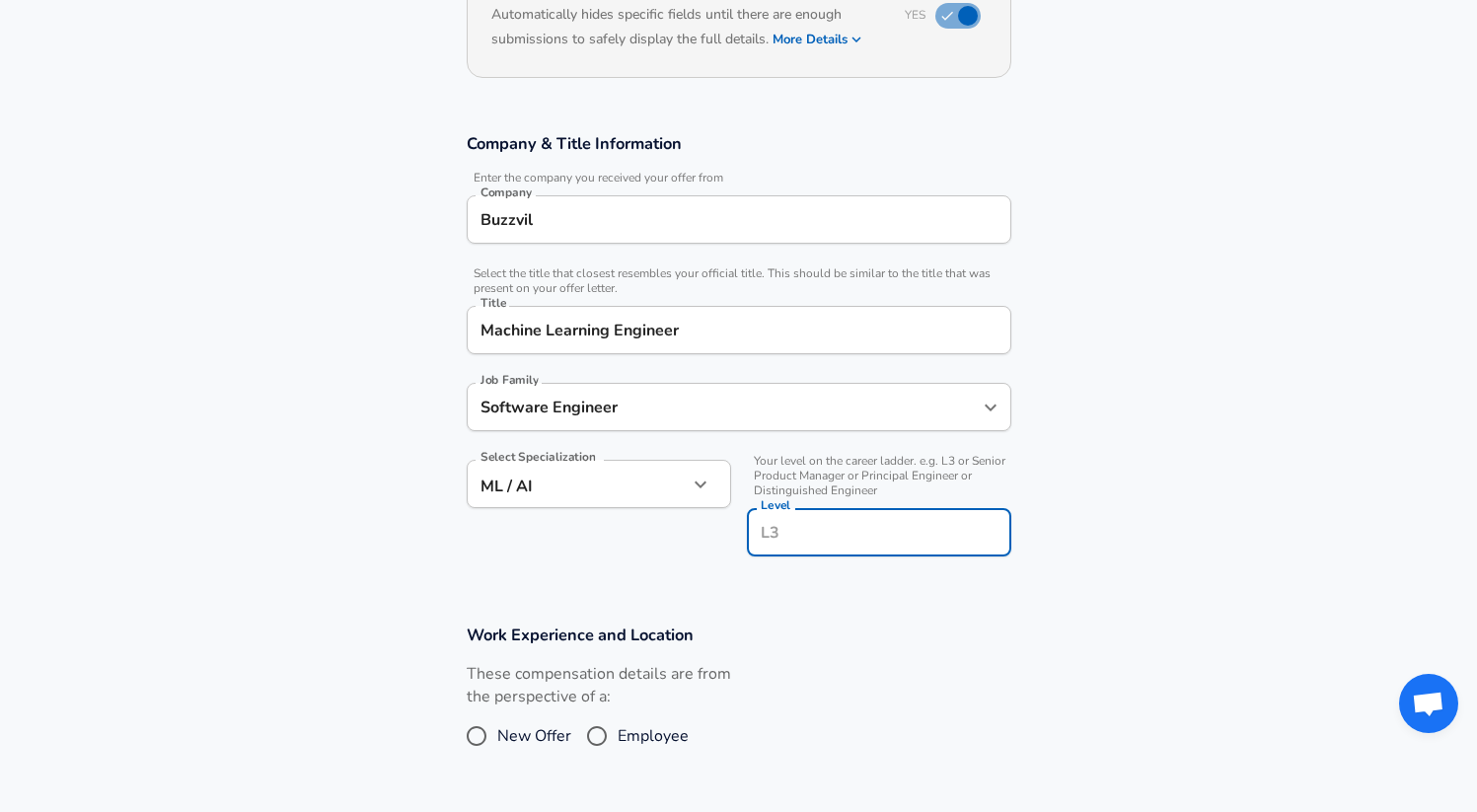 scroll, scrollTop: 243, scrollLeft: 0, axis: vertical 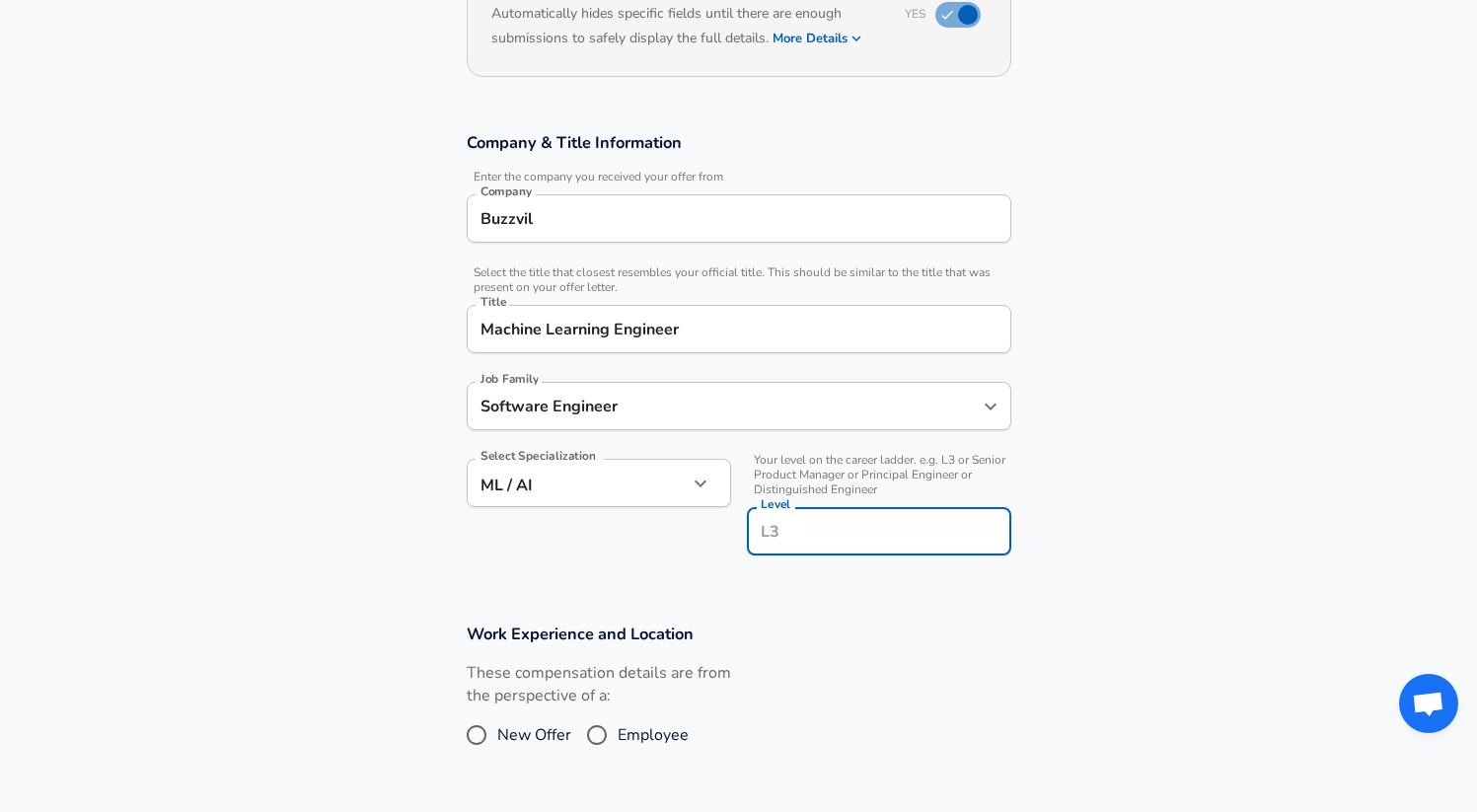 click on "Employee" at bounding box center (597, 735) 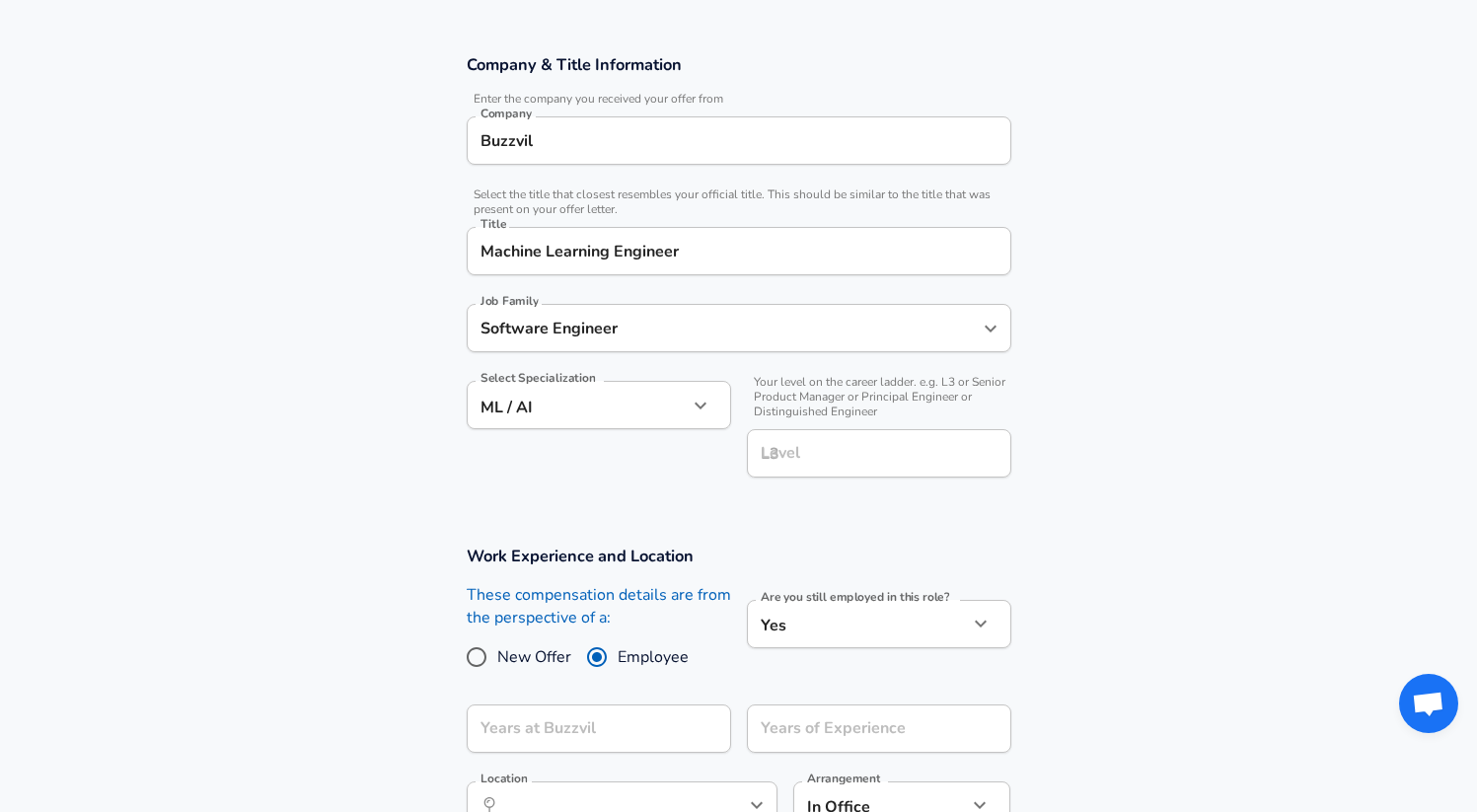 scroll, scrollTop: 331, scrollLeft: 0, axis: vertical 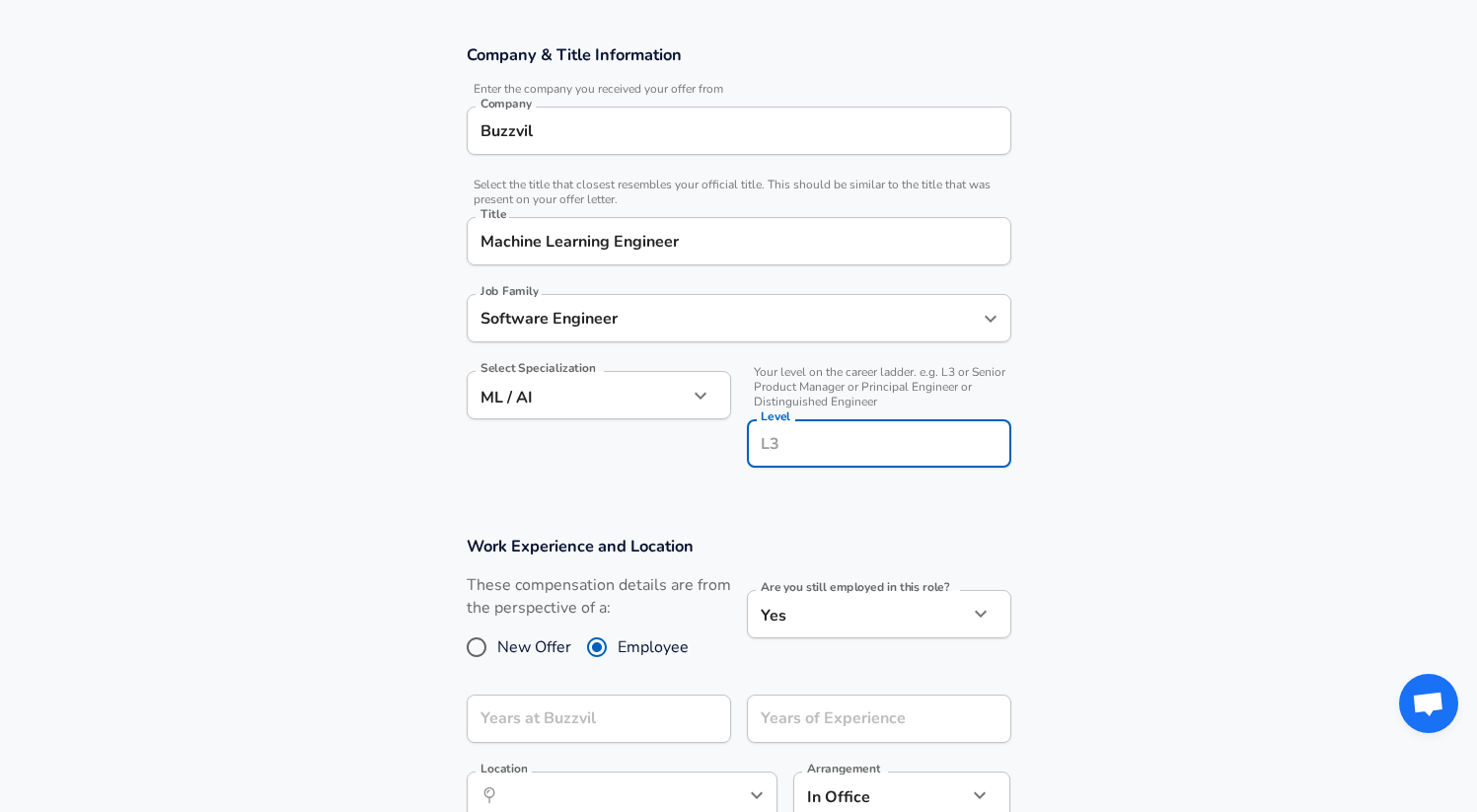 click on "Level" at bounding box center [879, 443] 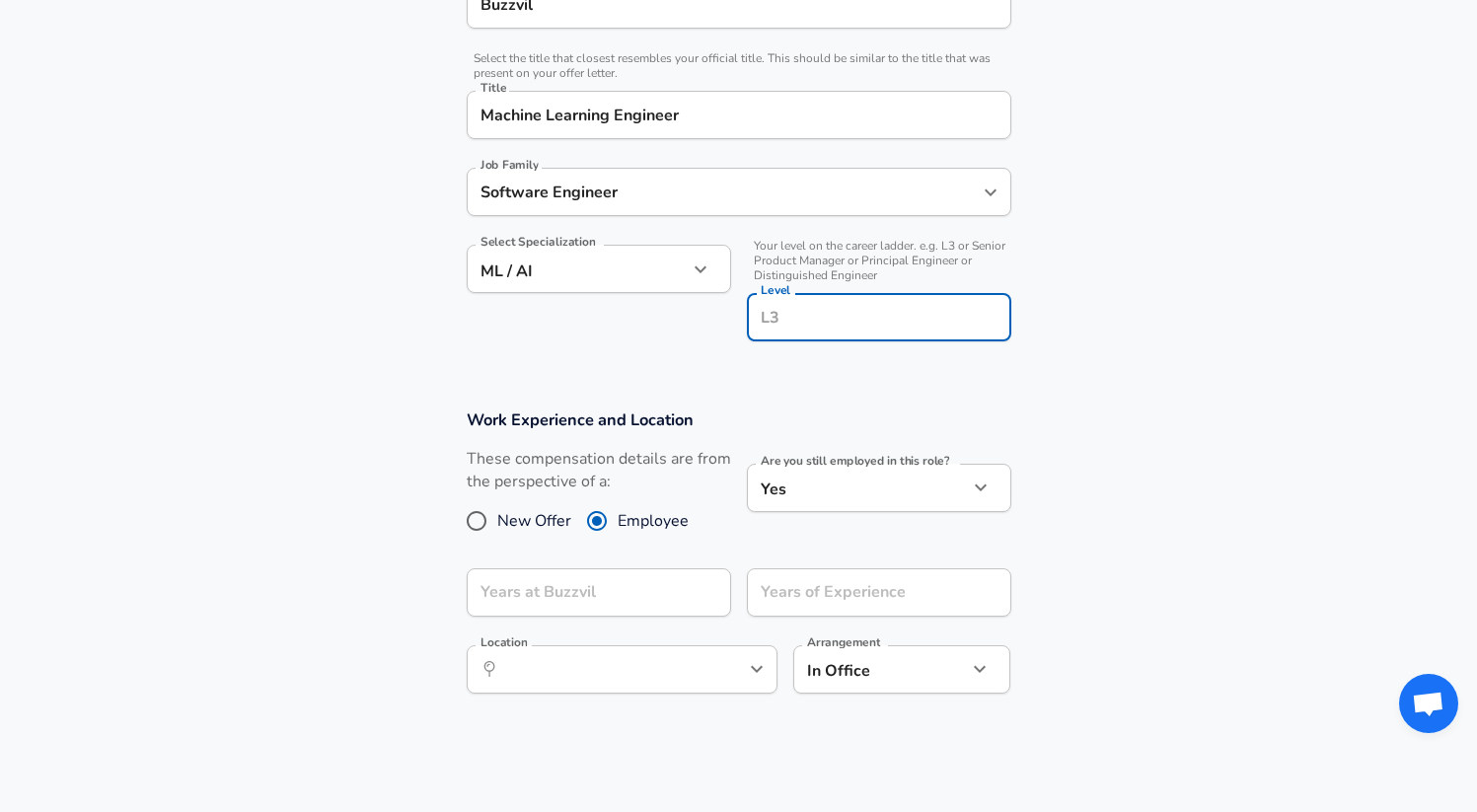 scroll, scrollTop: 483, scrollLeft: 0, axis: vertical 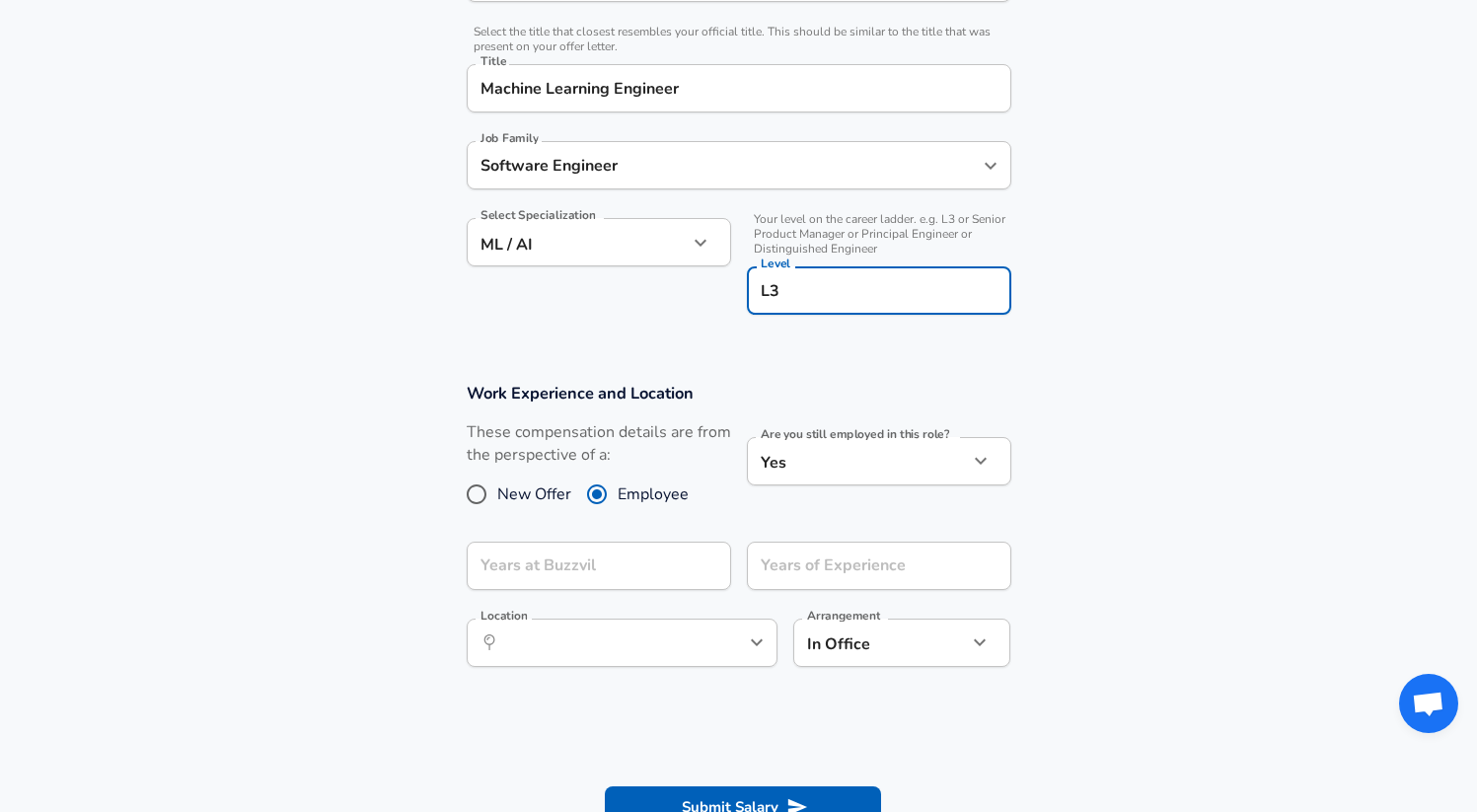 type on "L3" 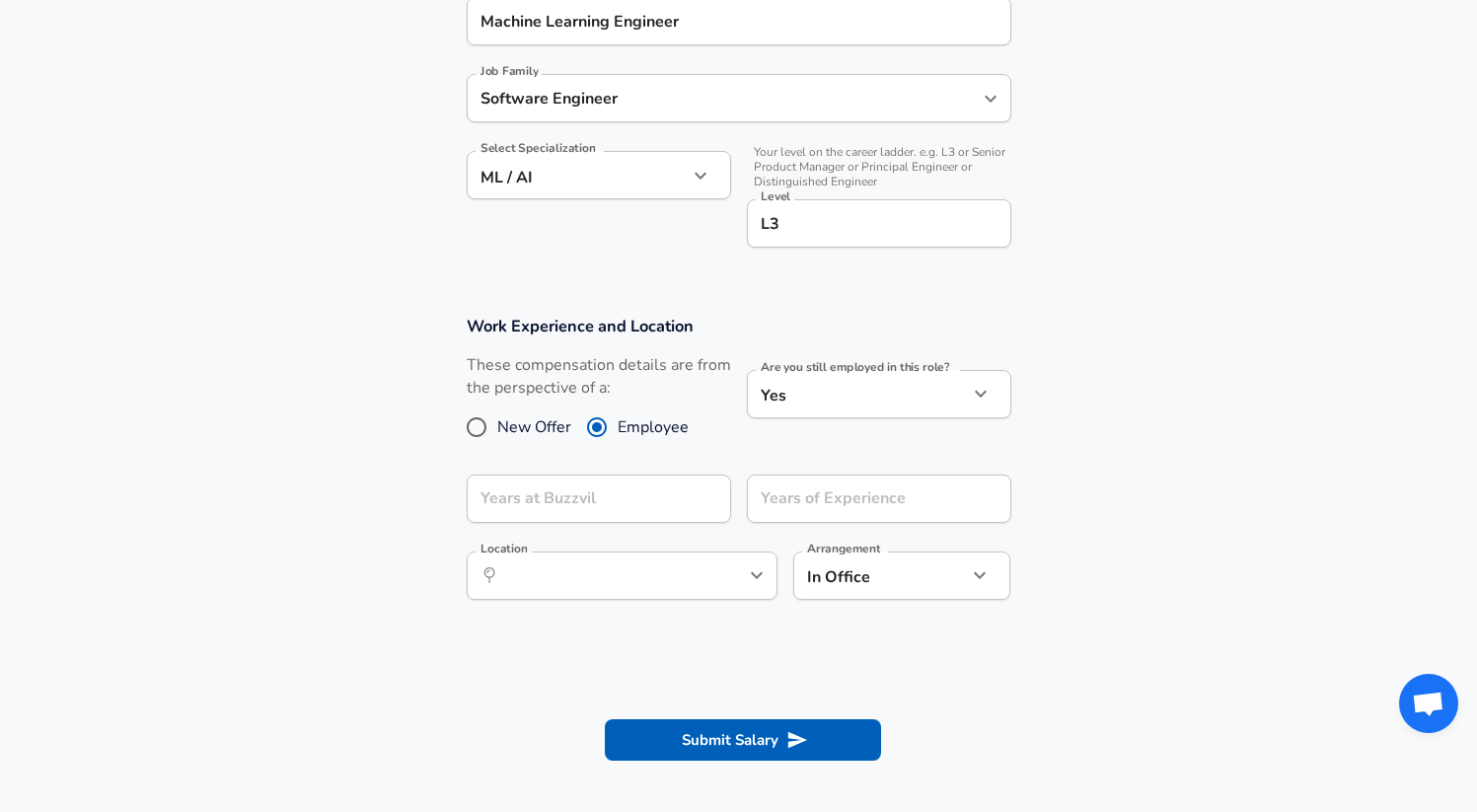 scroll, scrollTop: 555, scrollLeft: 0, axis: vertical 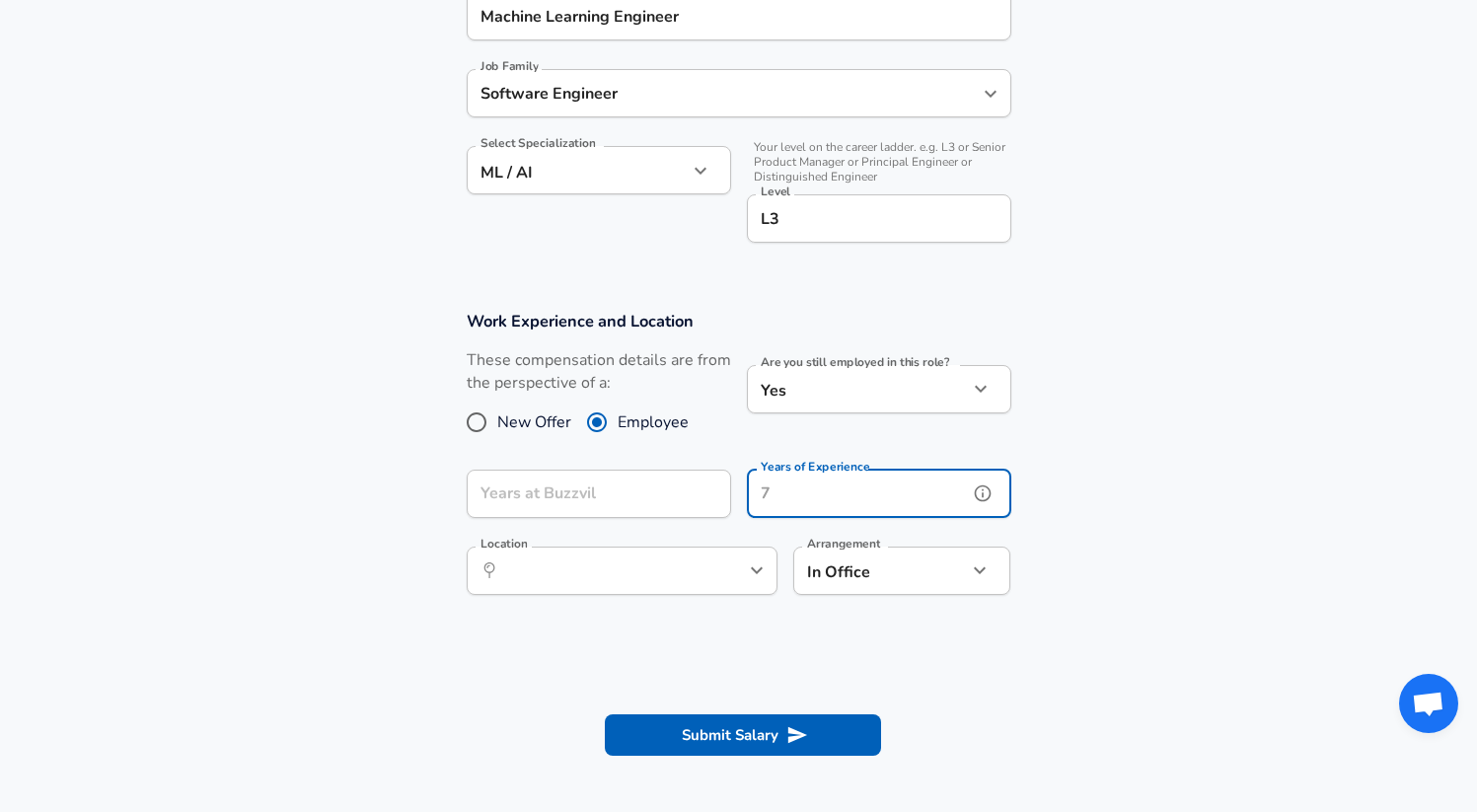 click on "Years of Experience" at bounding box center [857, 493] 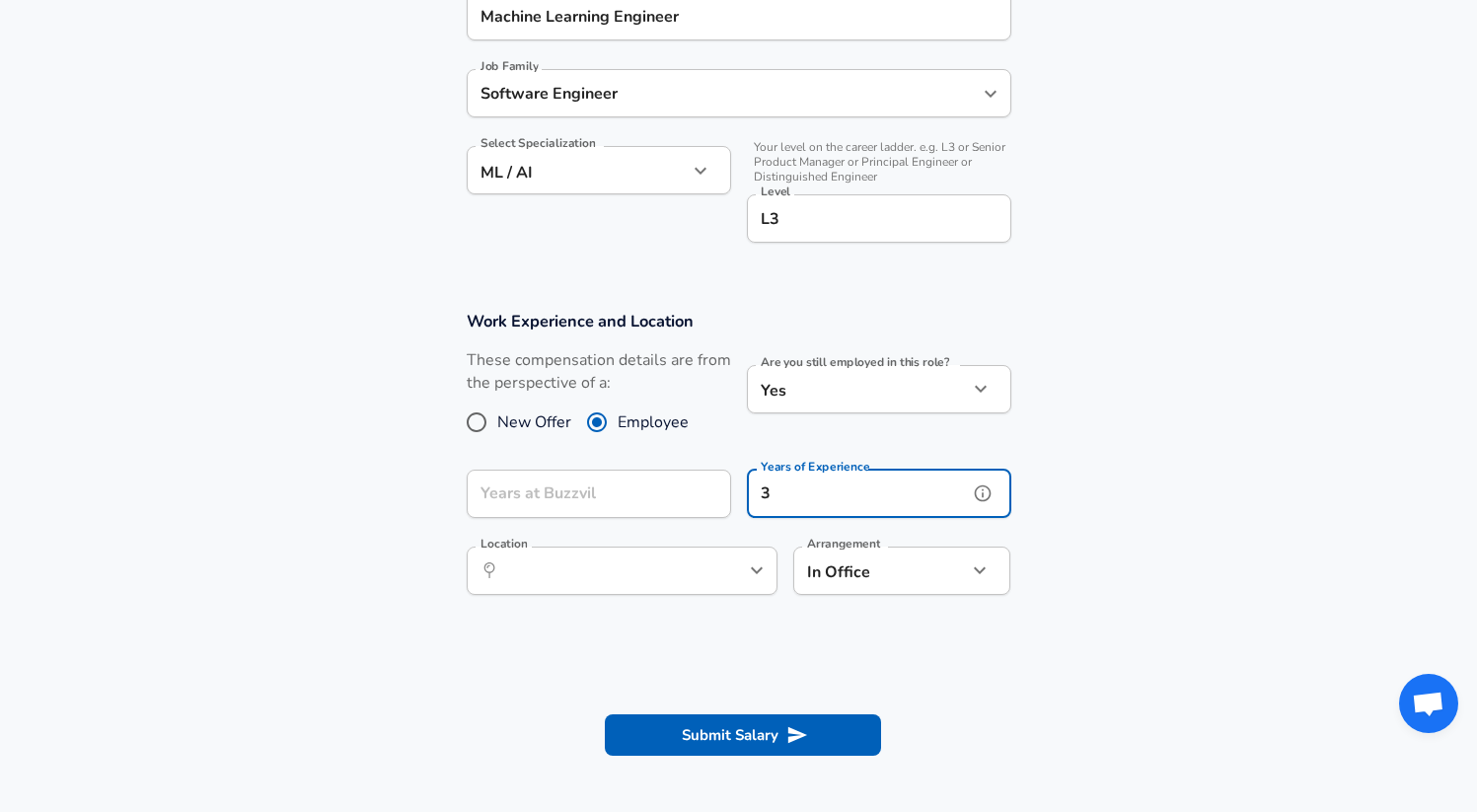 type on "3" 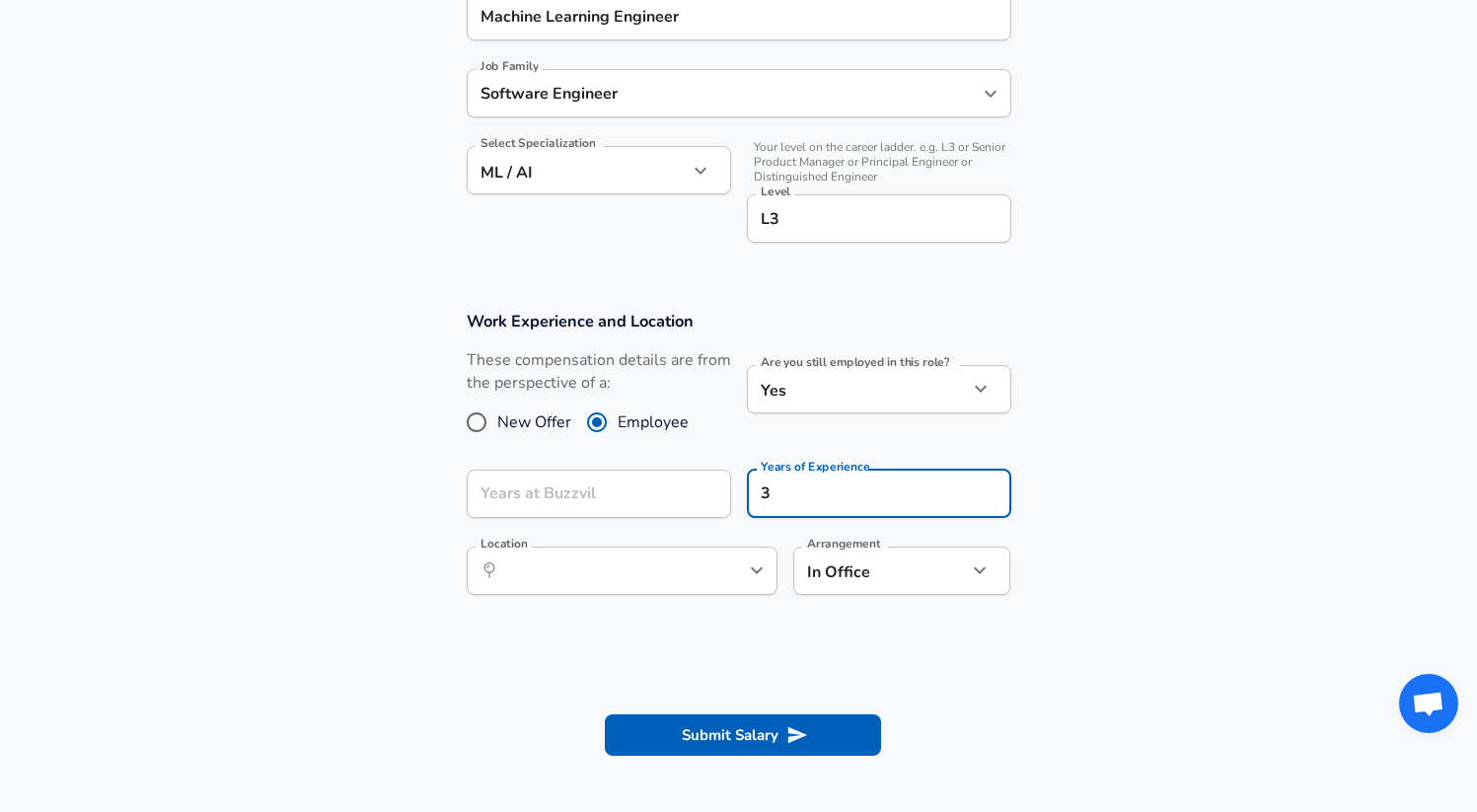 click on "Work Experience and Location These compensation details are from the perspective of a: New Offer Employee Are you still employed in this role? Yes yes Are you still employed in this role? Years at Buzzvil Years at Buzzvil Years of Experience 3 Years of Experience Location ​ Location Arrangement In Office office Arrangement" at bounding box center [739, 459] 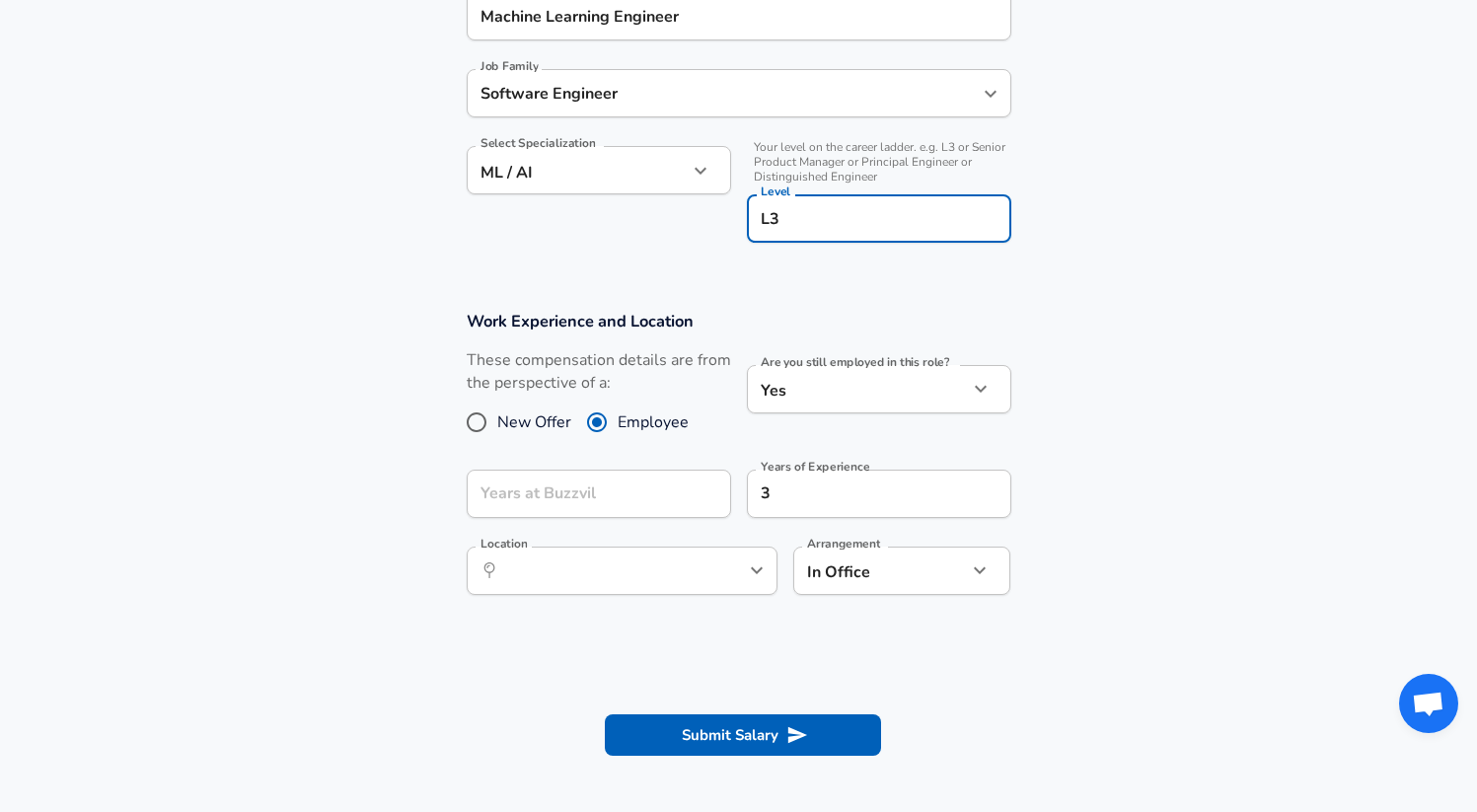 click on "L3" at bounding box center (879, 218) 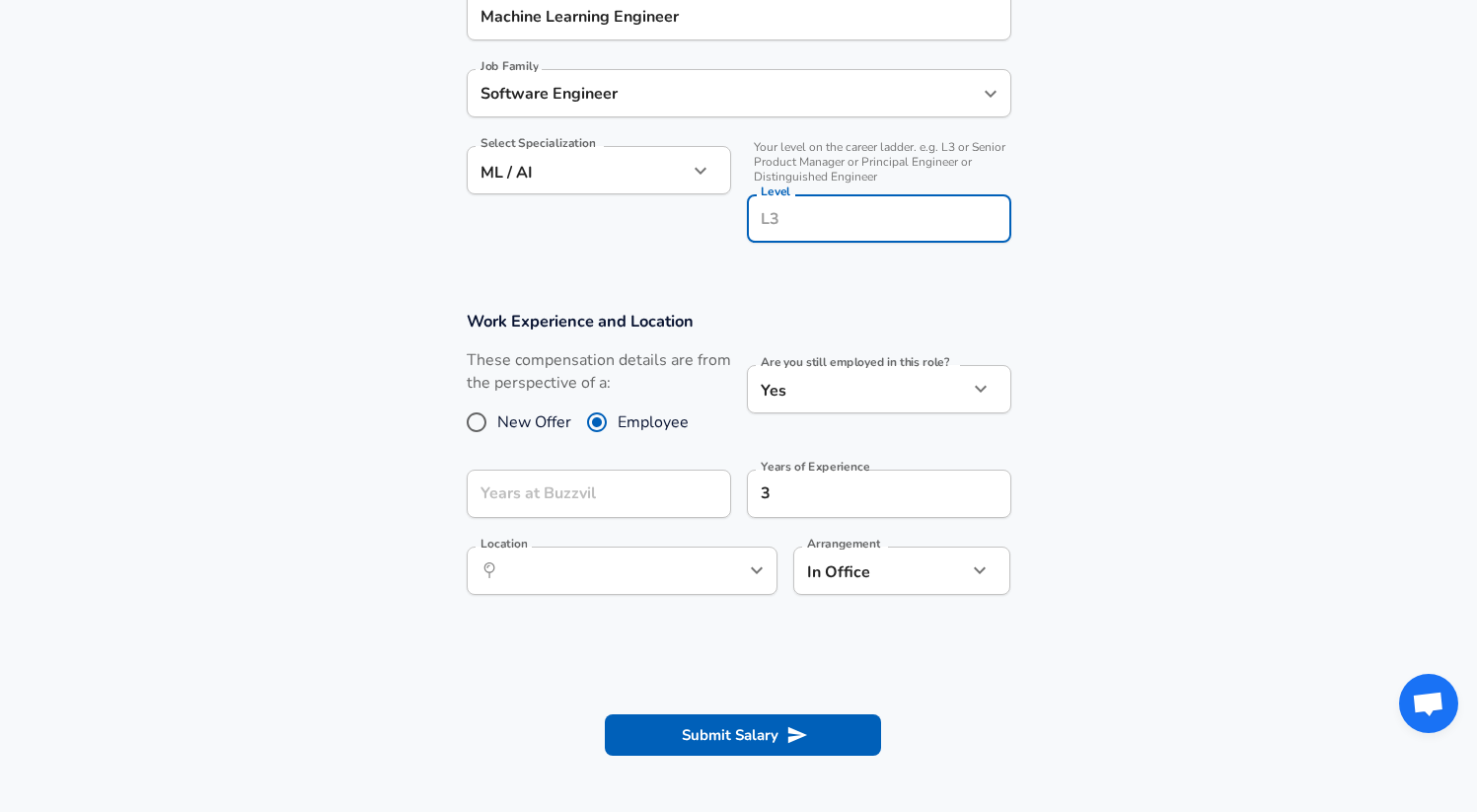 type on "ㅣ" 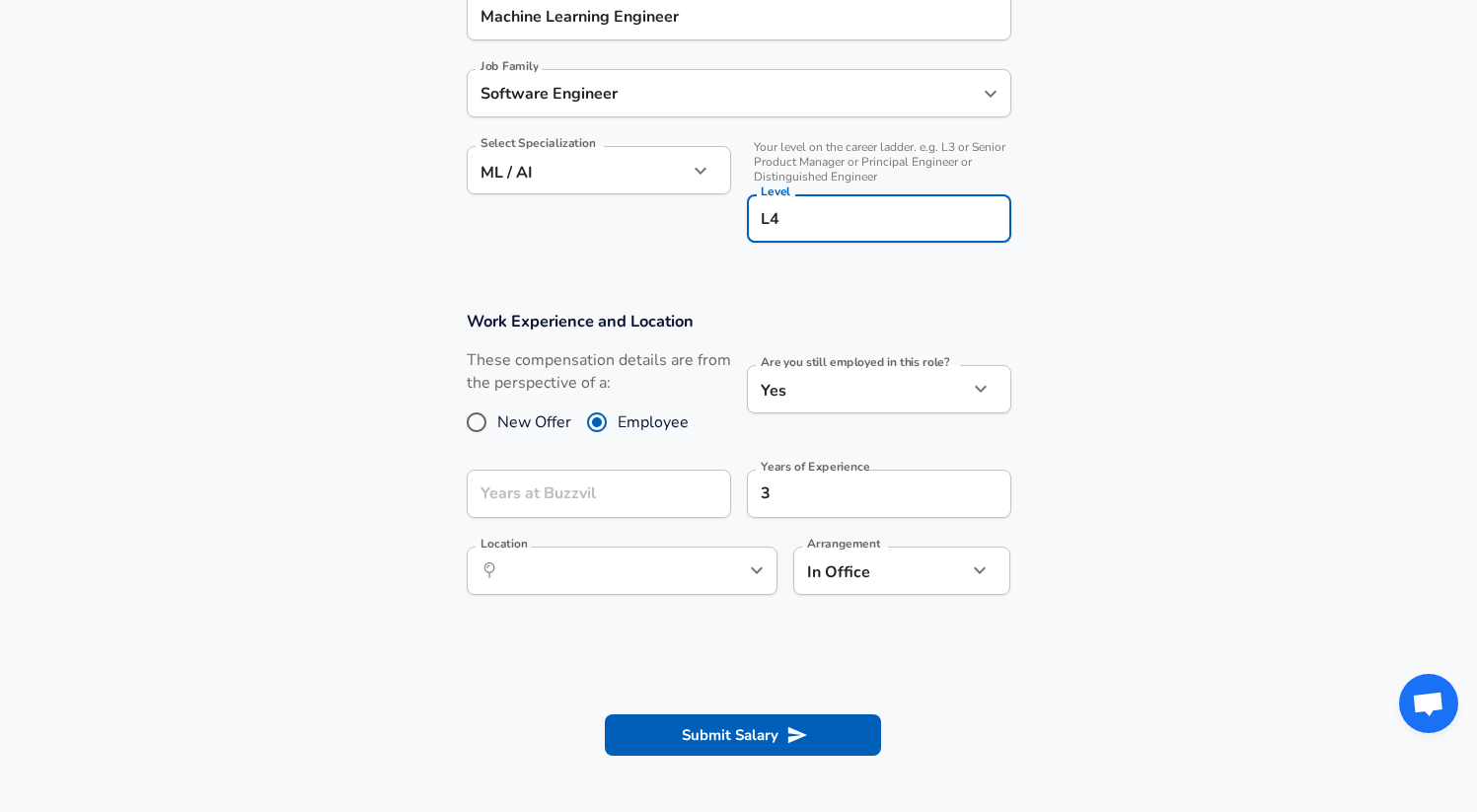 type on "L4" 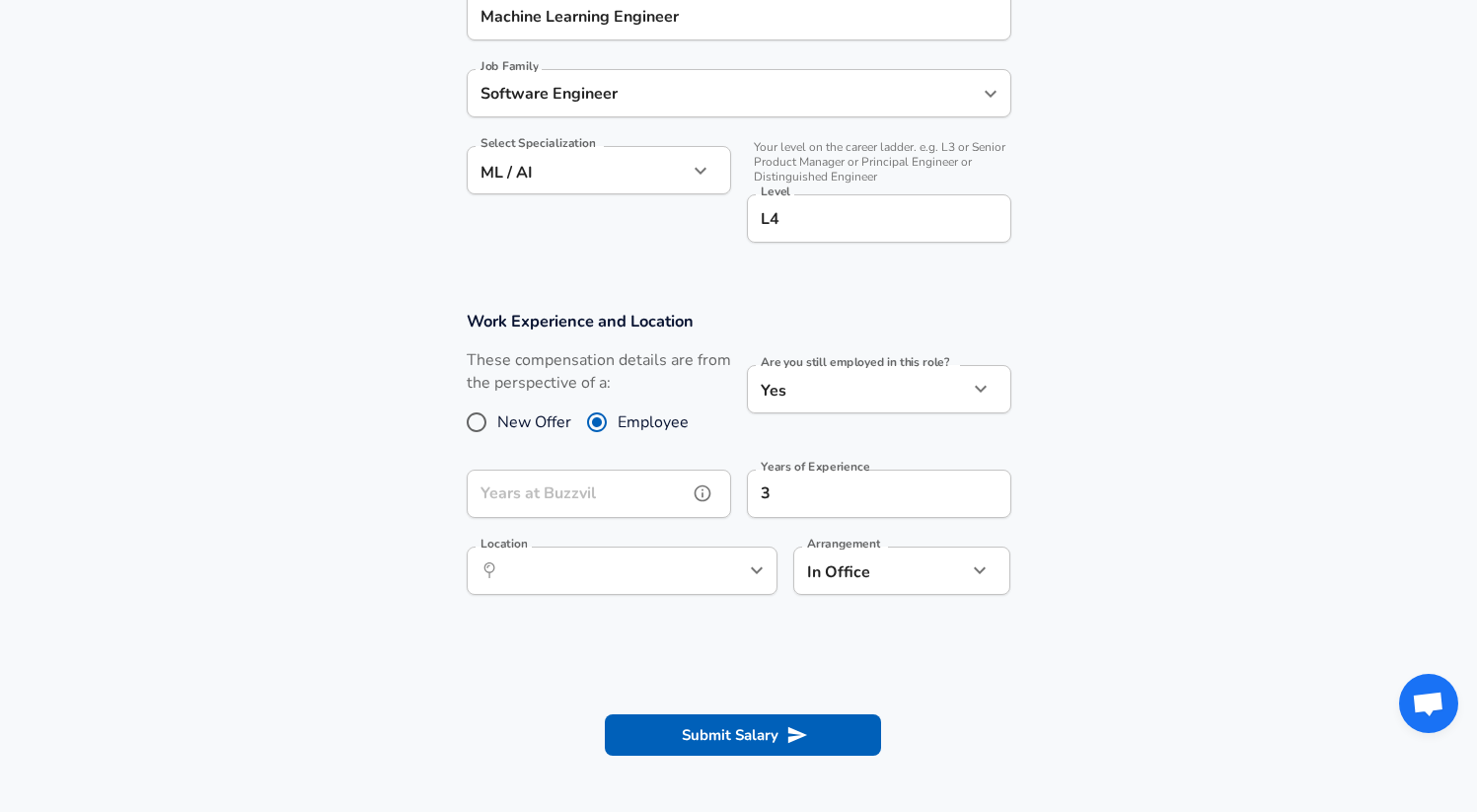 click on "Years at Buzzvil" at bounding box center (577, 493) 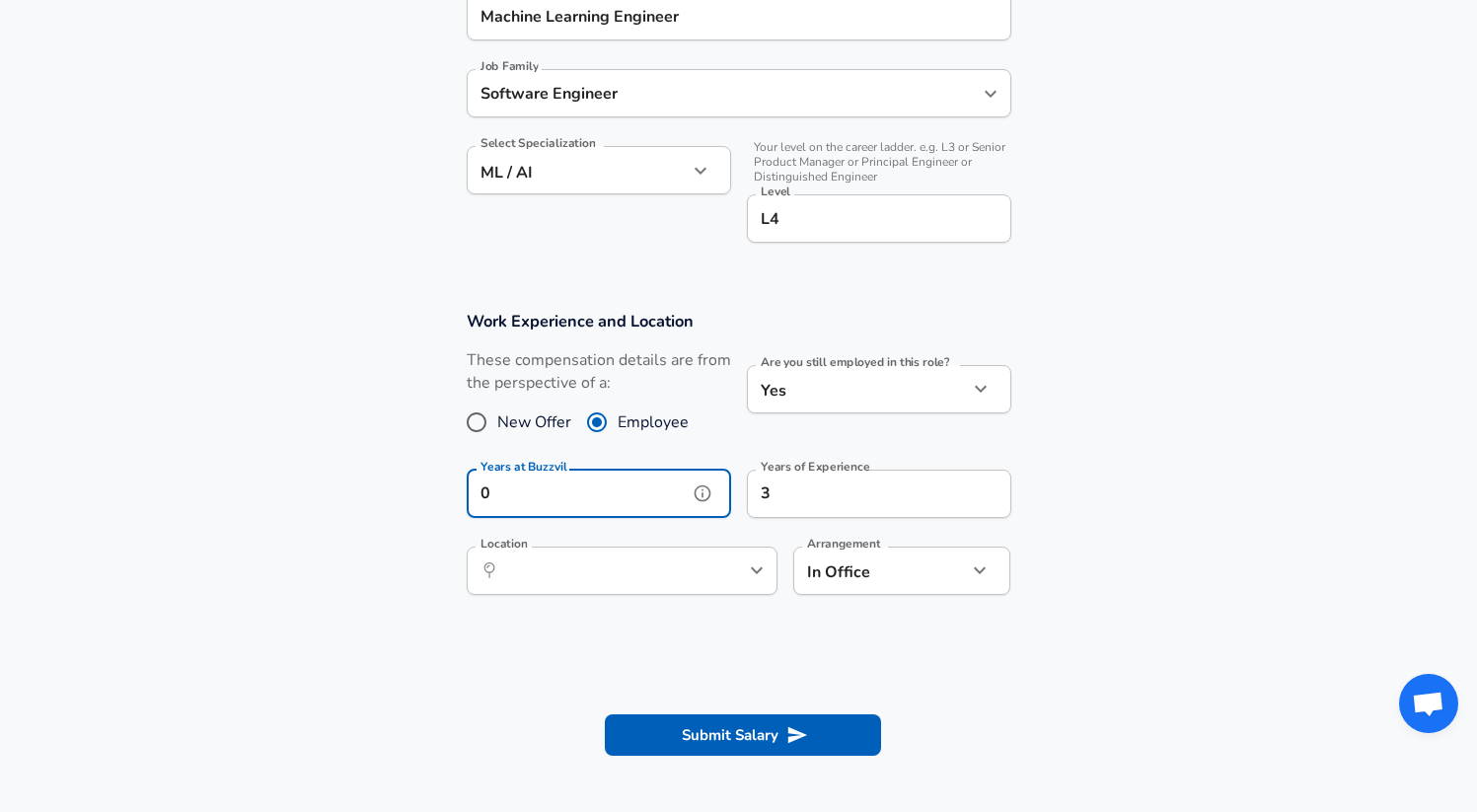 type on "0" 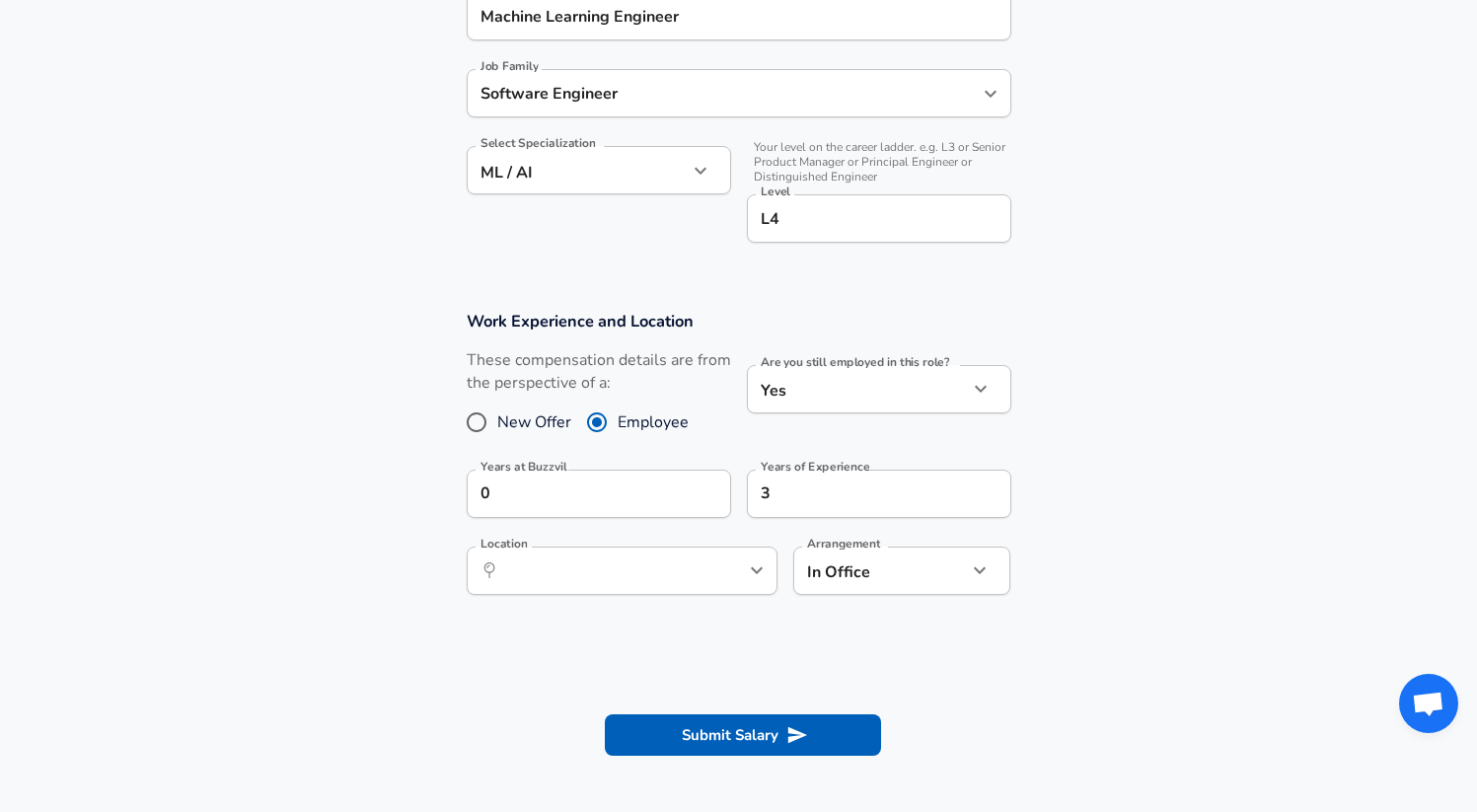 click on "Work Experience and Location These compensation details are from the perspective of a: New Offer Employee Are you still employed in this role? Yes yes Are you still employed in this role? Years at Buzzvil 0 Years at Buzzvil Years of Experience 3 Years of Experience Location ​ Location Arrangement In Office office Arrangement" at bounding box center [738, 463] 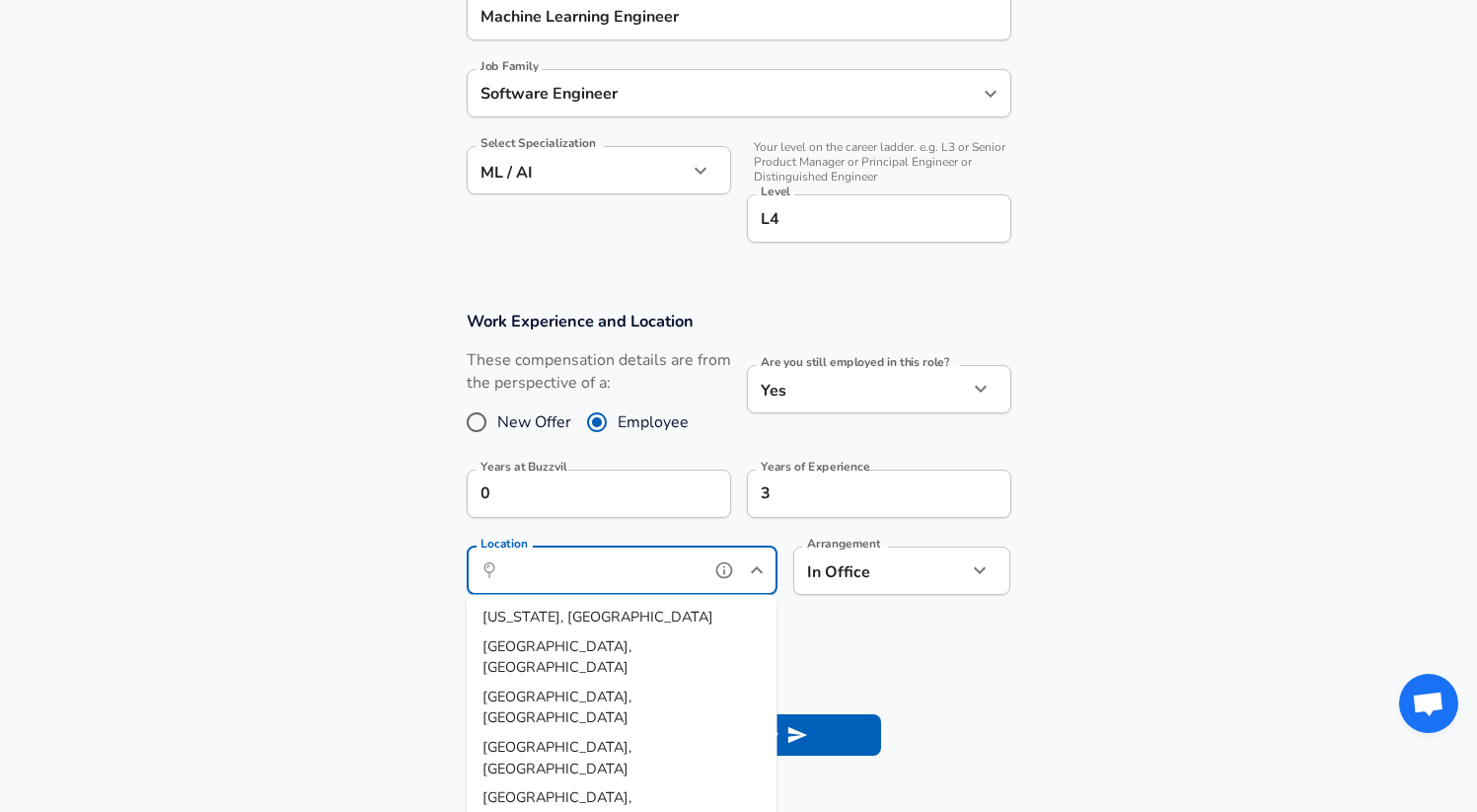 click on "Location" at bounding box center [600, 570] 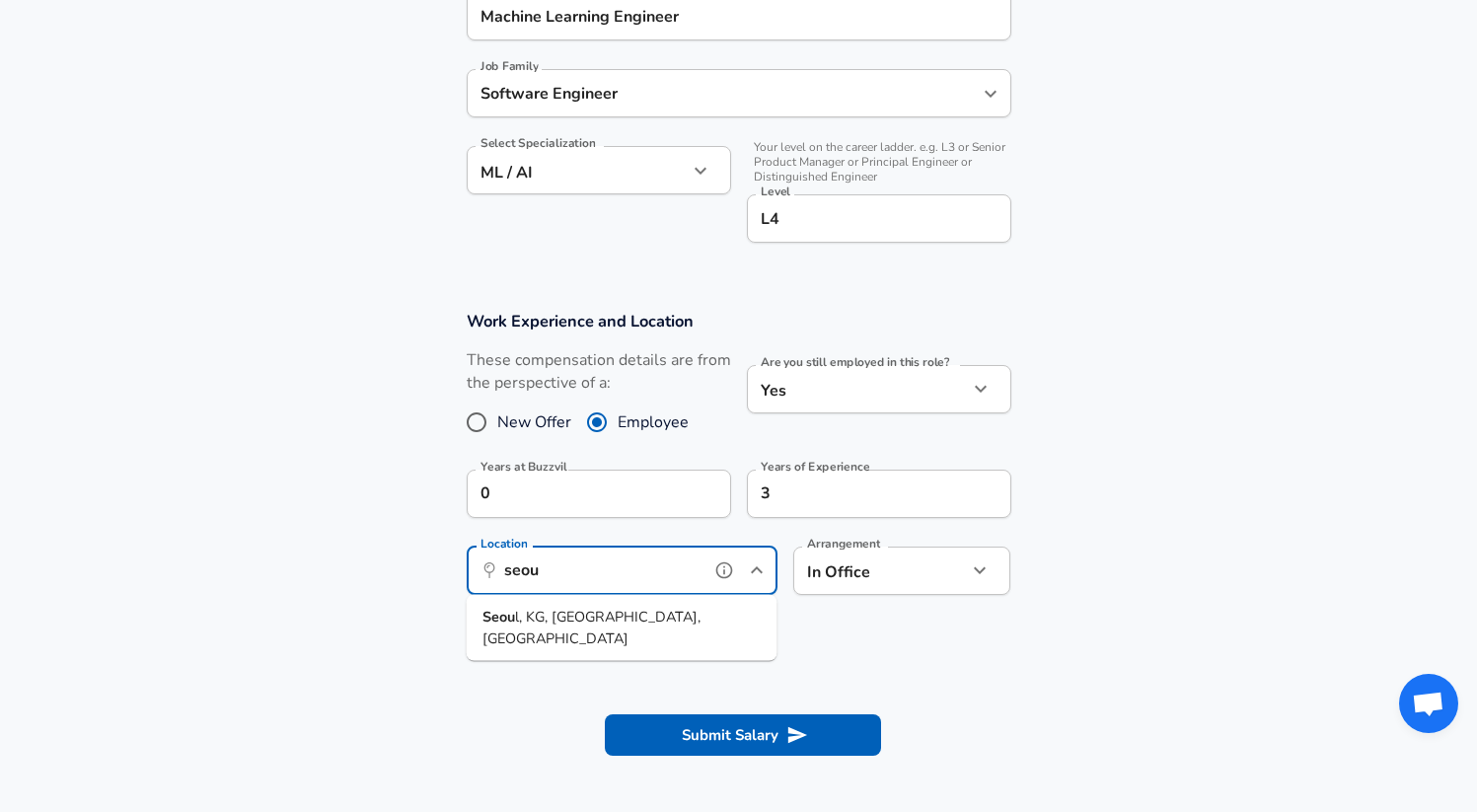 click on "l, KG, Korea, South" at bounding box center [591, 627] 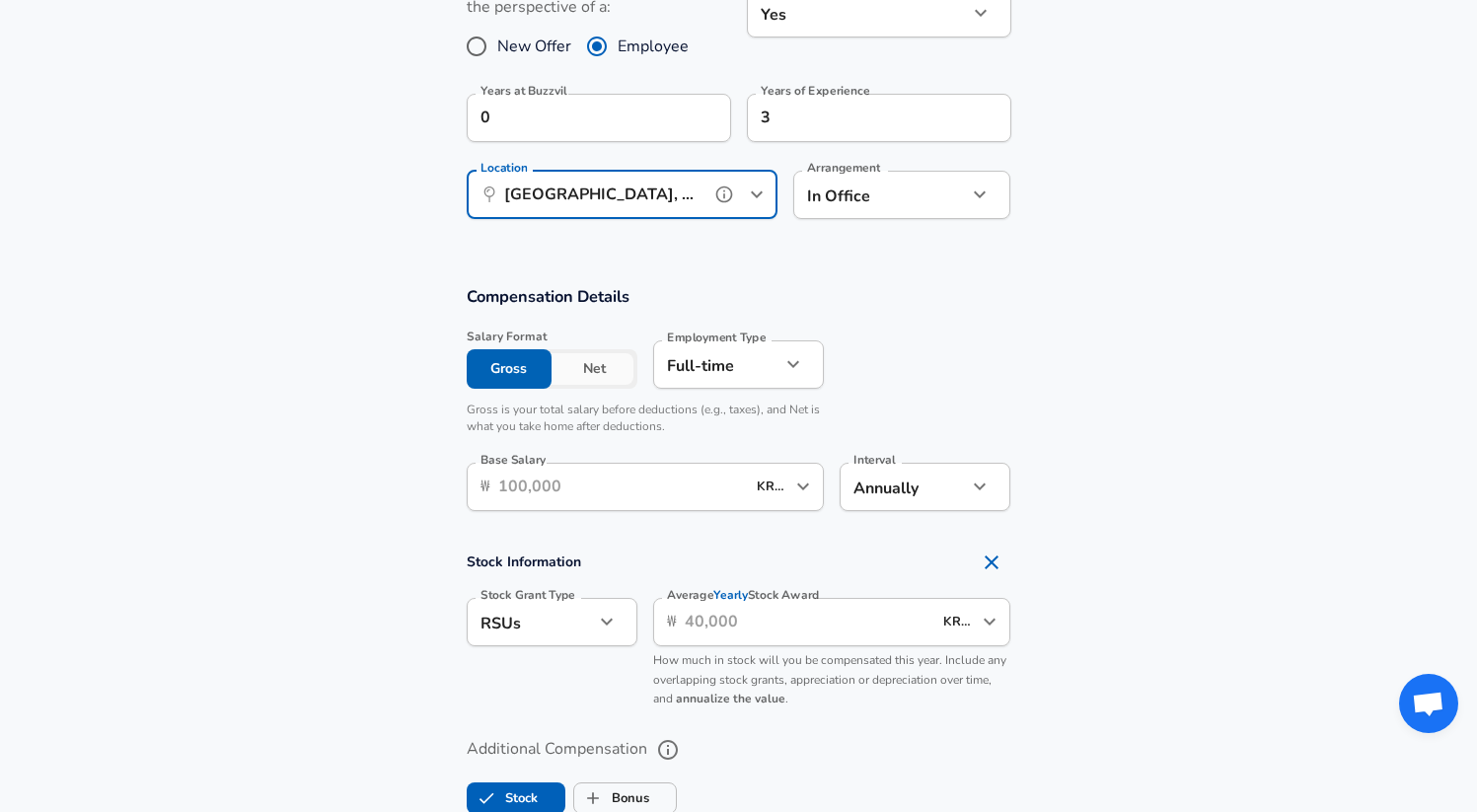 scroll, scrollTop: 939, scrollLeft: 0, axis: vertical 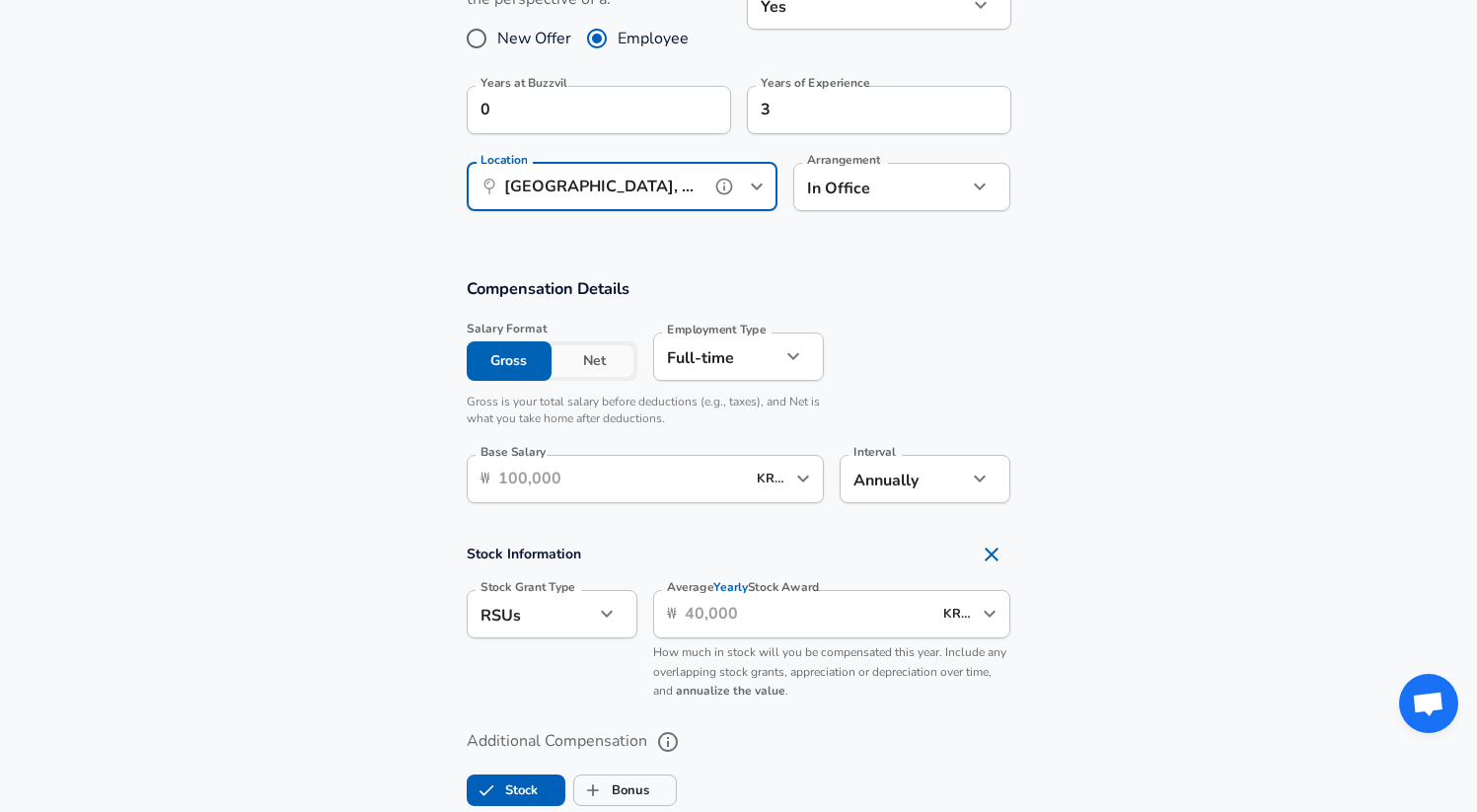 type on "Seoul, KG, Korea, South" 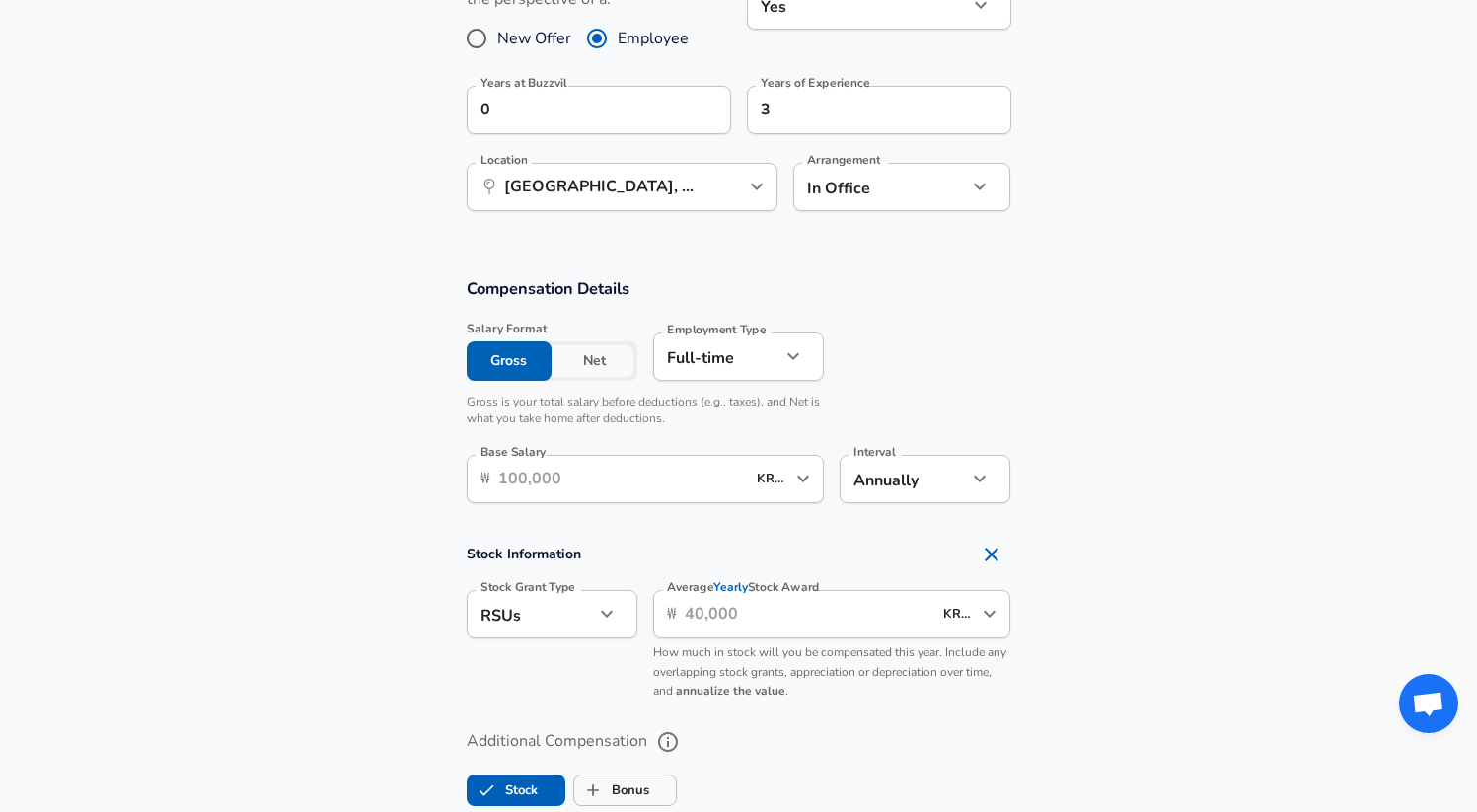 click on "Compensation Details Salary Format Gross   Net Employment Type Full-time full_time Employment Type Gross is your total salary before deductions (e.g., taxes), and Net is what you take home after deductions. Base Salary ​ ₩ KRW ​ Base Salary Interval Annually yearly Interval" at bounding box center [739, 397] 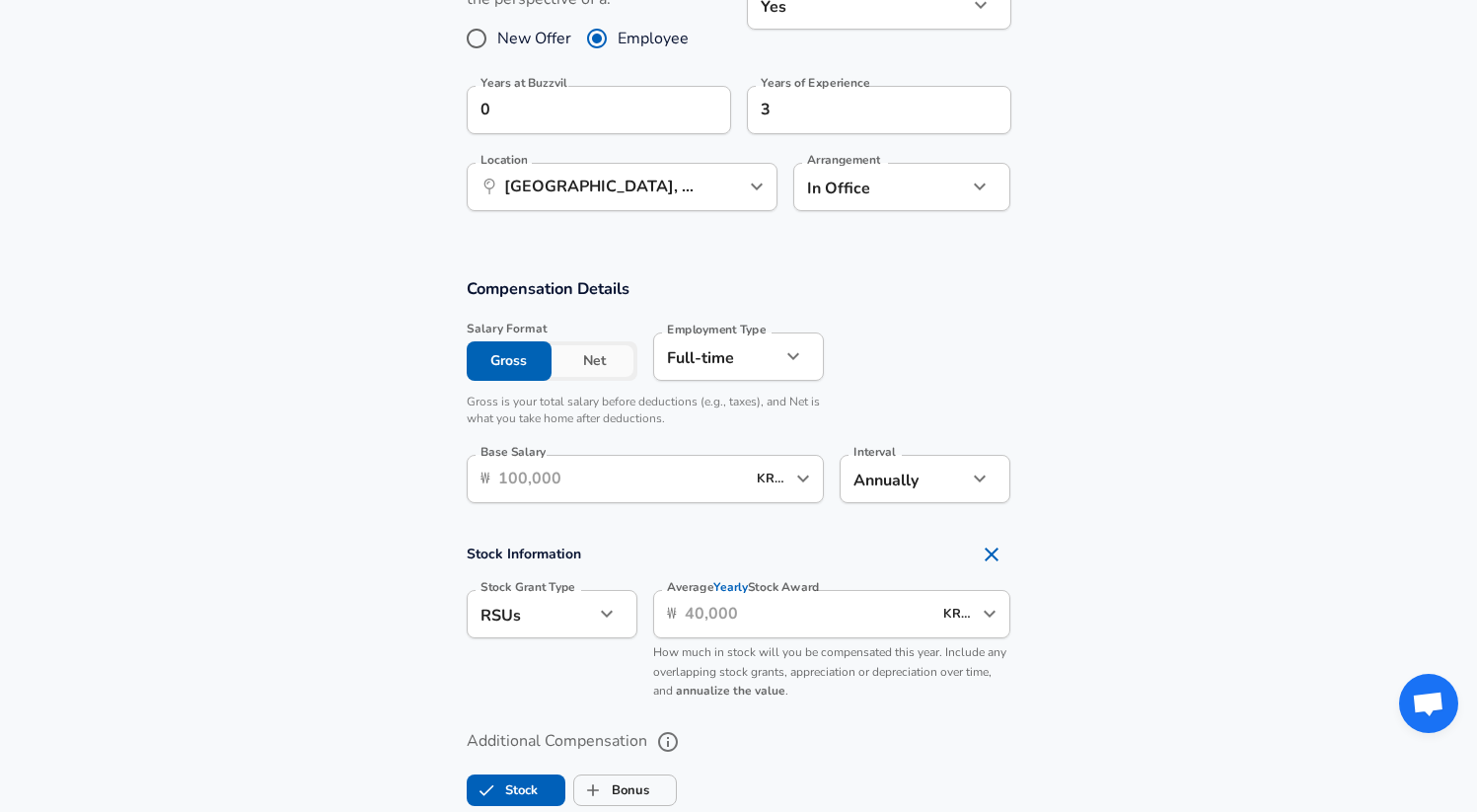 click on "Base Salary" at bounding box center [622, 479] 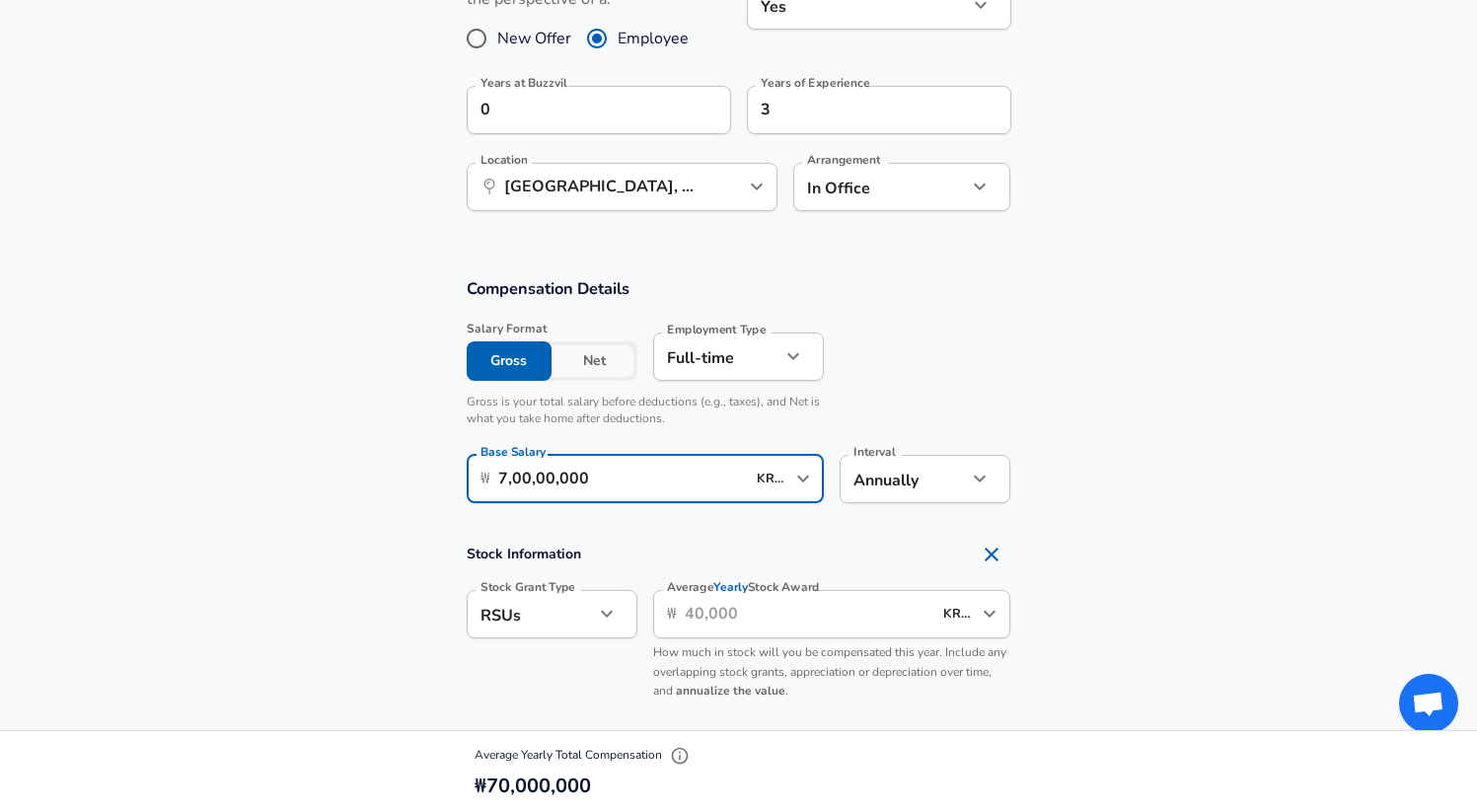 type on "7,00,00,000" 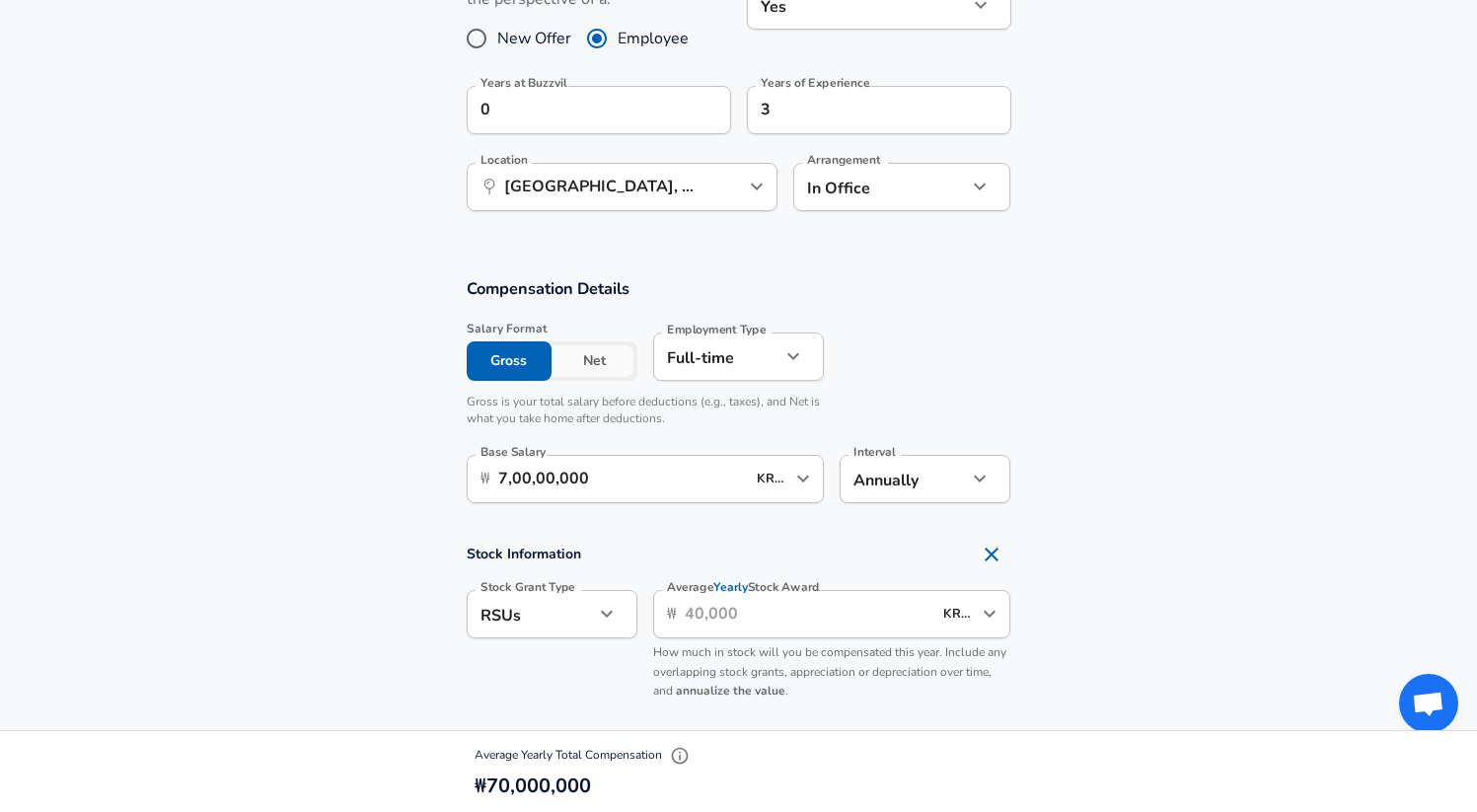 click on "Compensation Details Salary Format Gross   Net Employment Type Full-time full_time Employment Type Gross is your total salary before deductions (e.g., taxes), and Net is what you take home after deductions. Base Salary ​ ₩ 7,00,00,000 KRW ​ Base Salary Interval Annually yearly Interval" at bounding box center [738, 397] 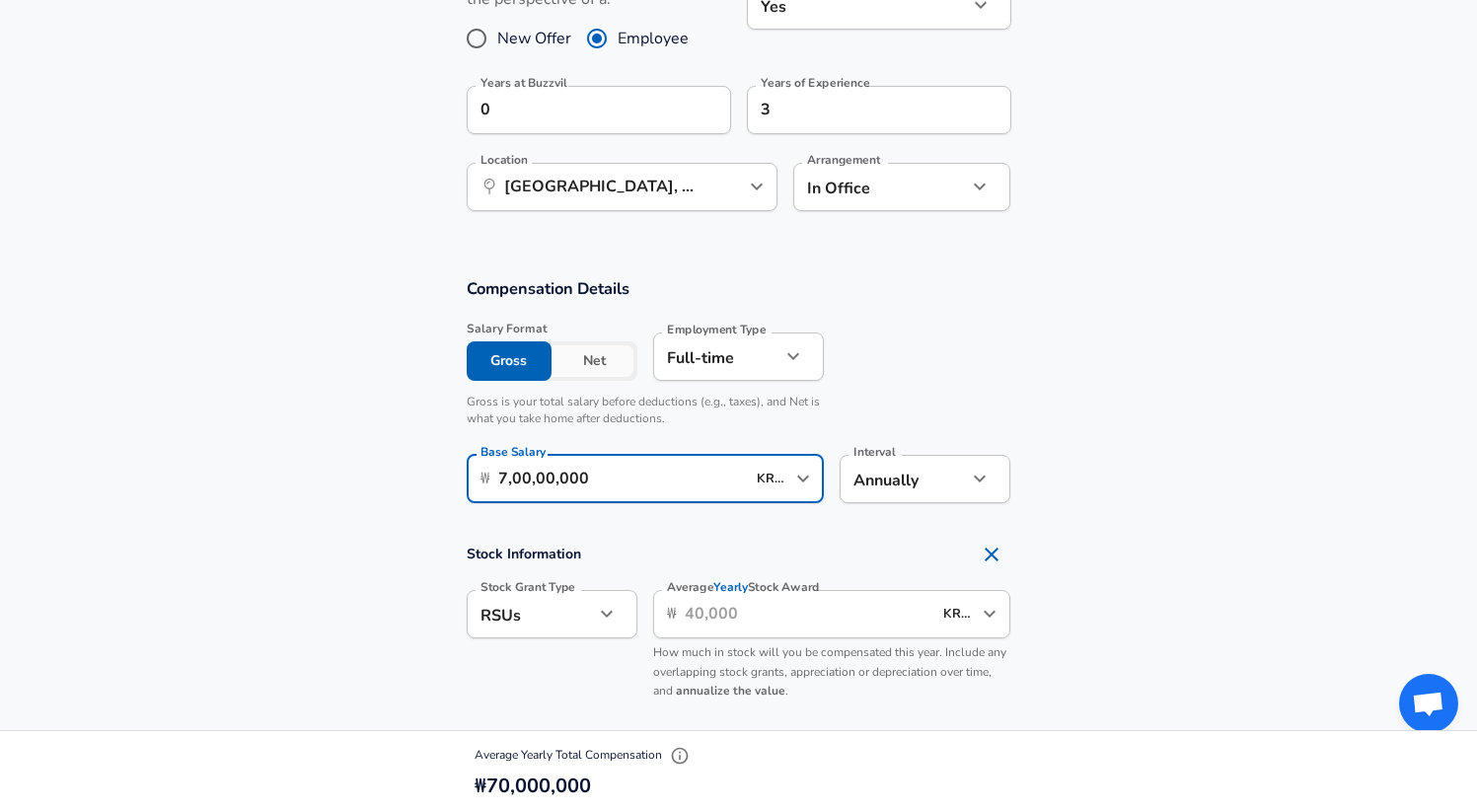 click on "7,00,00,000" at bounding box center (622, 479) 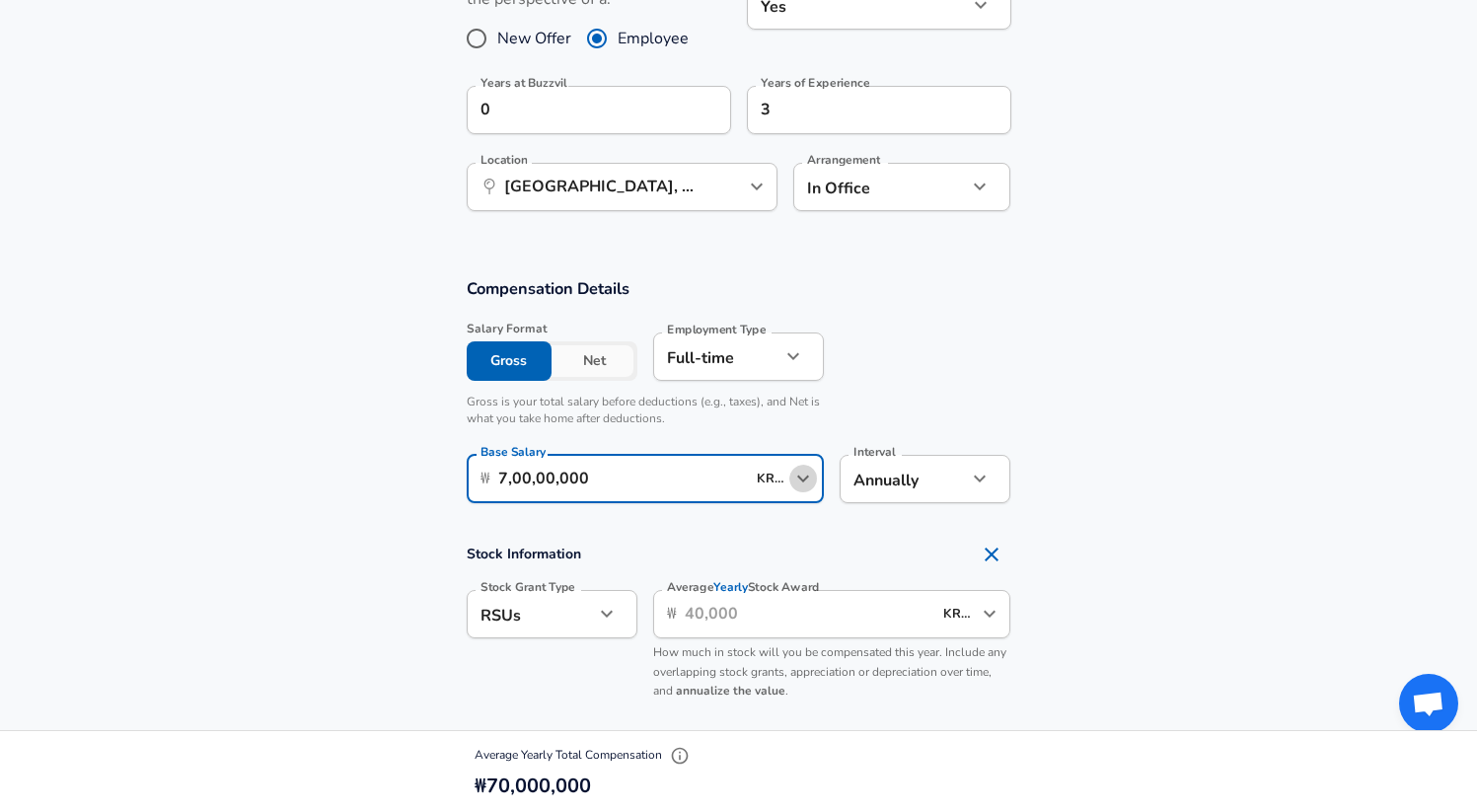 click 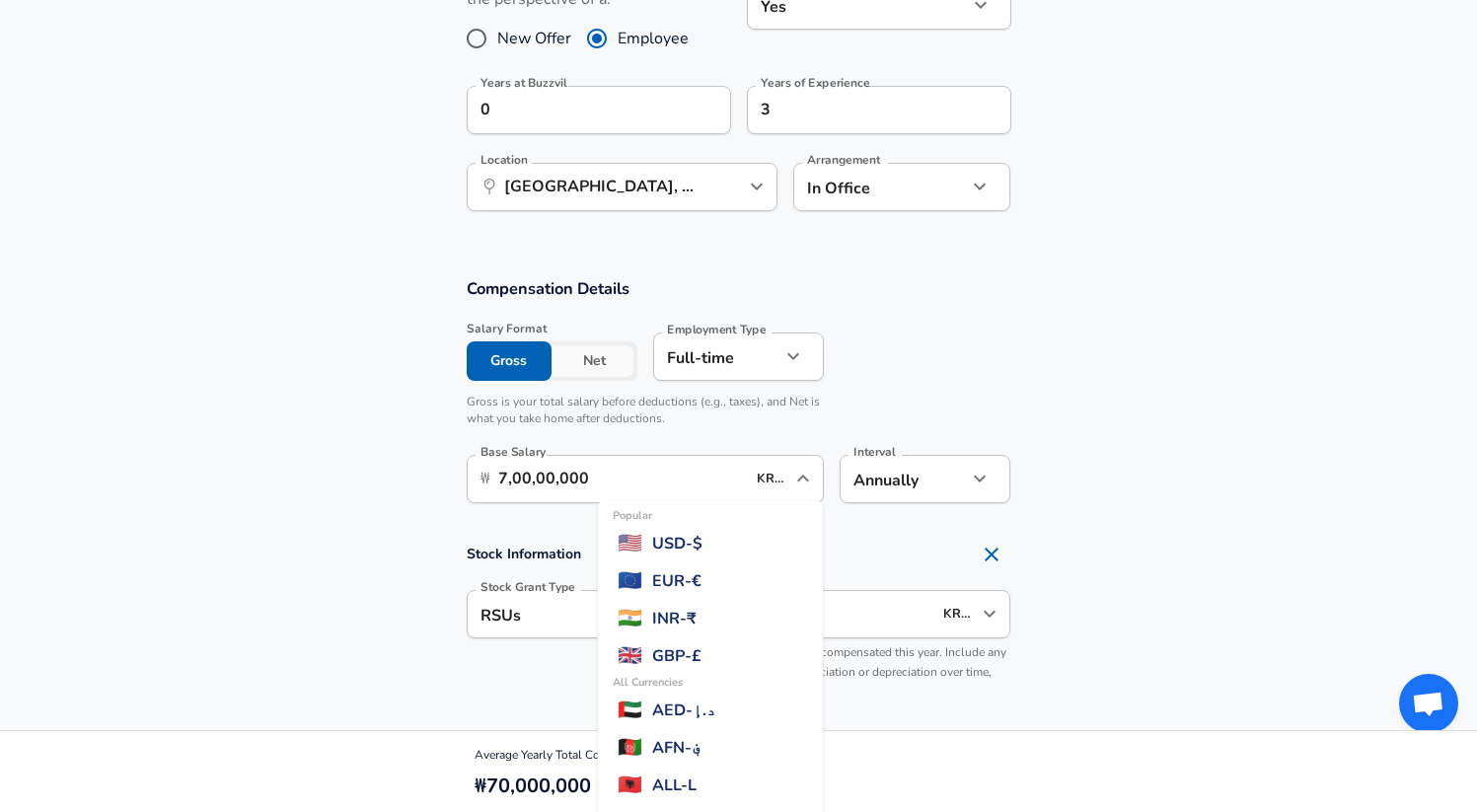 scroll, scrollTop: 0, scrollLeft: 1, axis: horizontal 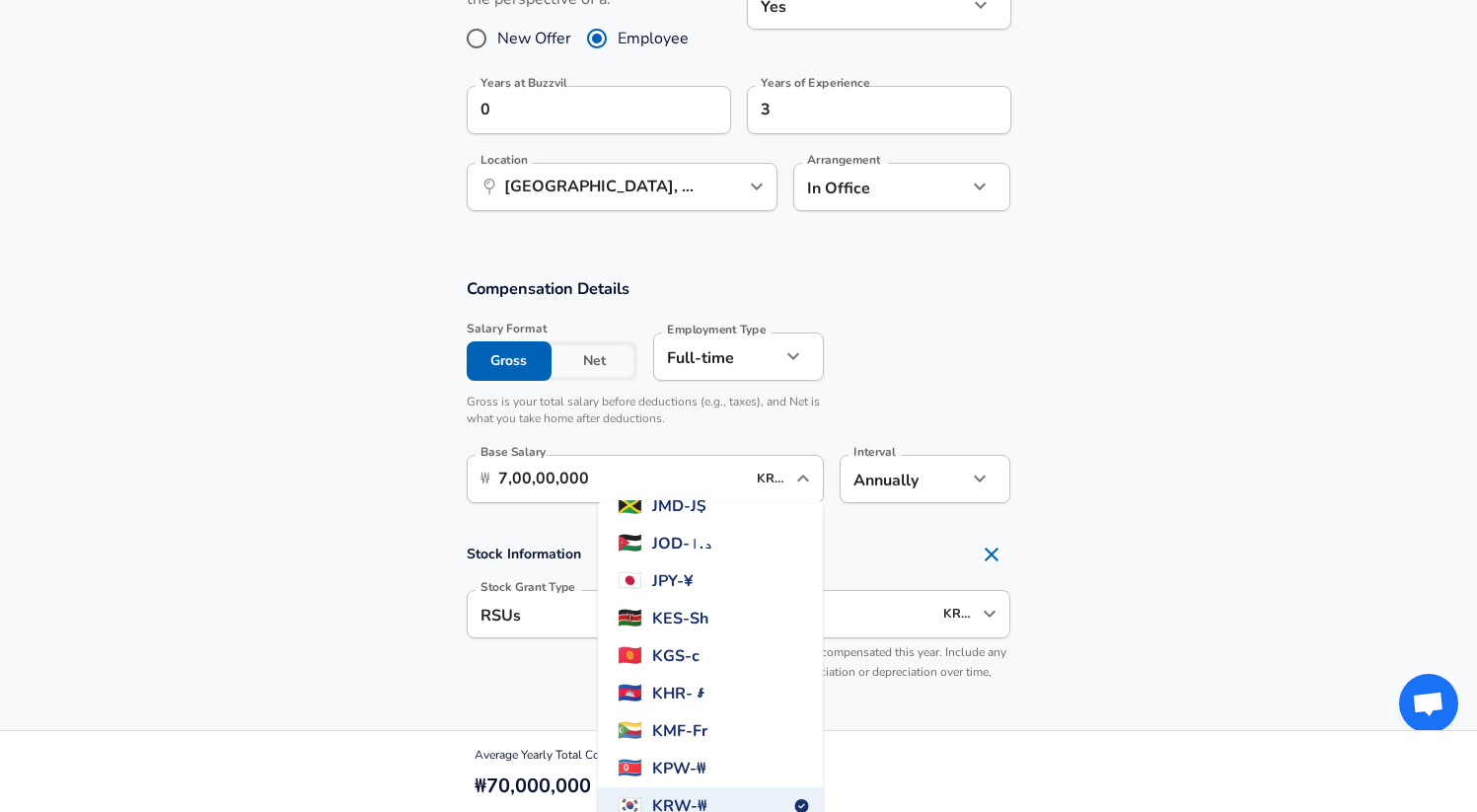 click on "Compensation Details Salary Format Gross   Net Employment Type Full-time full_time Employment Type Gross is your total salary before deductions (e.g., taxes), and Net is what you take home after deductions. Base Salary ​ ₩ 7,00,00,000 KRW ​ Popular 🇺🇸 USD  -  $ 🇪🇺 EUR  -  € 🇮🇳 INR  -  ₹ All Currencies 🇬🇧 GBP  -  £ 🇦🇪 AED  -  د.إ 🇦🇫 AFN  -  ؋ 🇦🇱 ALL  -  L 🇦🇲 AMD  -  ֏ 🇨🇼 ANG  -  ƒ 🇦🇴 AOA  -  Kz 🇦🇷 ARS  -  $ 🇦🇺 AUD  -  A$ 🇦🇼 AWG  -  ƒ 🇦🇿 AZN  -  ₼ 🇧🇦 BAM  -  KM 🇧🇧 BBD  -  Bds$ 🇧🇩 BDT  -  ৳ 🇧🇬 BGN  -  лв 🇧🇭 BHD  -  .د.ب 🇧🇮 BIF  -  Fr 🇧🇲 BMD  -  $ 🇧🇳 BND  -  B$ 🇧🇴 BOB  -  Bs. 🇧🇷 BRL  -  R$ 🇧🇸 BSD  -  B$ 💰 BTC  -  ₿ 🇧🇹 BTN  -  Nu. 🇧🇼 BWP  -  P 🇧🇾 BYN  -  Br 🇧🇿 BZD  -  BZ$ 🇨🇦 CAD  -  C$ 🇨🇩 CDF  -  Fr 🇨🇭 CHF  -  Fr 🇨🇱 CLF  -  UF 🇨🇱 CLP  -  $ 🇨🇳 CNY  -  ¥ 🇨🇴 COP  -  $ CRC $" at bounding box center [738, 551] 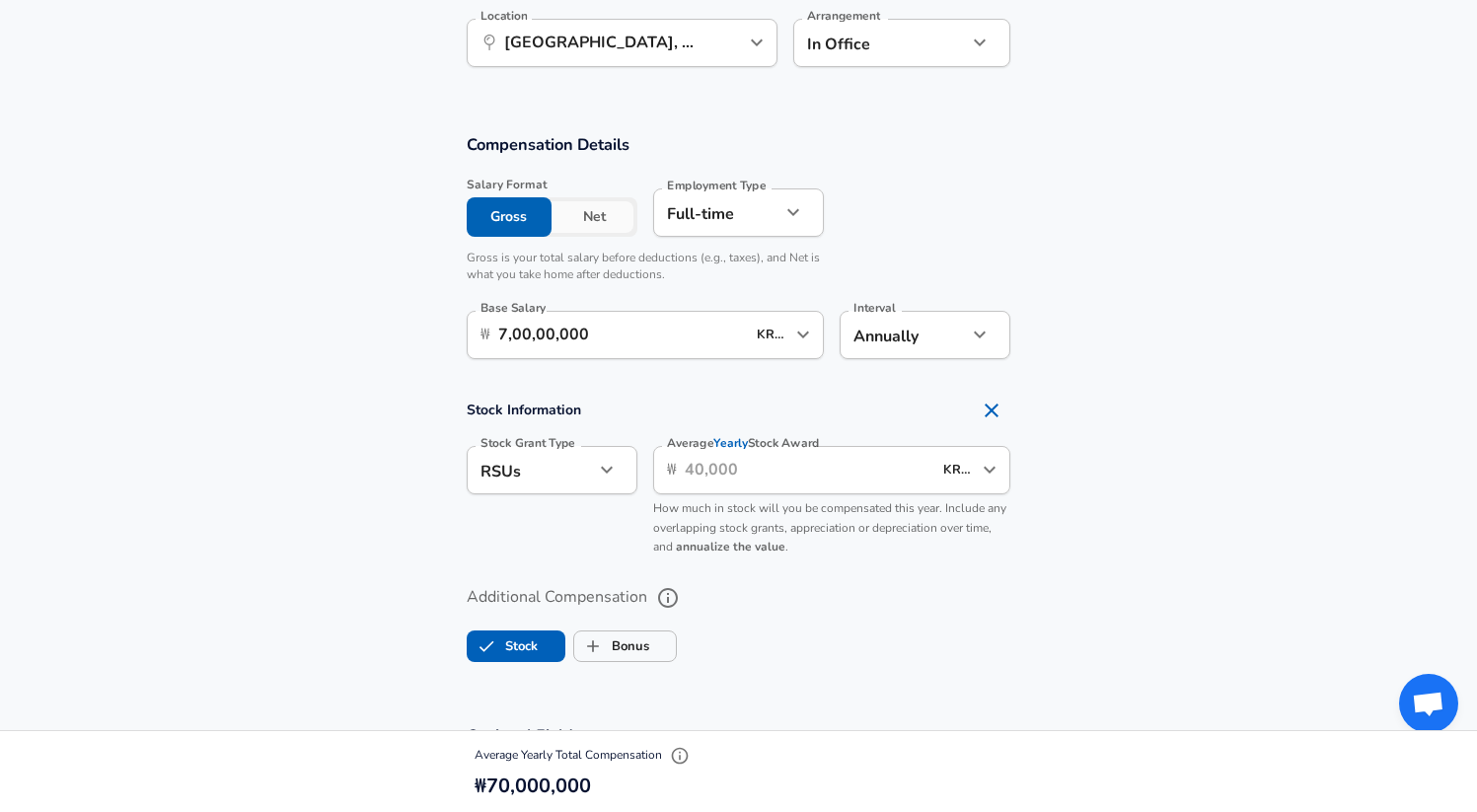 scroll, scrollTop: 1106, scrollLeft: 0, axis: vertical 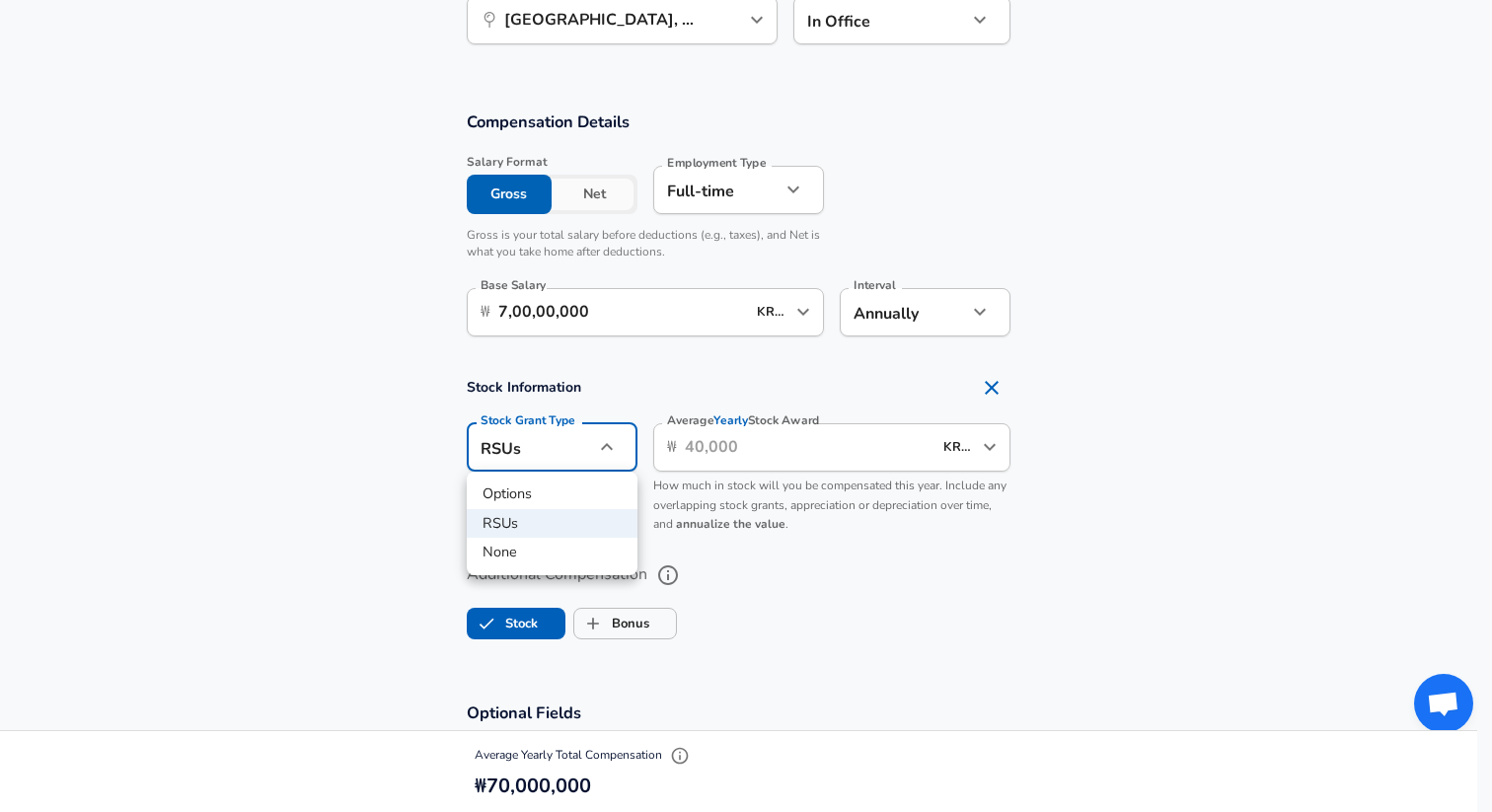 click on "Restart Add Your Salary Upload your offer letter   to verify your submission Enhance Privacy and Anonymity Yes Automatically hides specific fields until there are enough submissions to safely display the full details.   More Details Based on your submission and the data points that we have already collected, we will automatically hide and anonymize specific fields if there aren't enough data points to remain sufficiently anonymous. Company & Title Information   Enter the company you received your offer from Company Buzzvil Company   Select the title that closest resembles your official title. This should be similar to the title that was present on your offer letter. Title Machine Learning Engineer Title Job Family Software Engineer Job Family Select Specialization ML / AI ML / AI Select Specialization   Your level on the career ladder. e.g. L3 or Senior Product Manager or Principal Engineer or Distinguished Engineer Level L4 Level Work Experience and Location New Offer Employee Yes yes Years at Buzzvil 0 3" at bounding box center [746, -701] 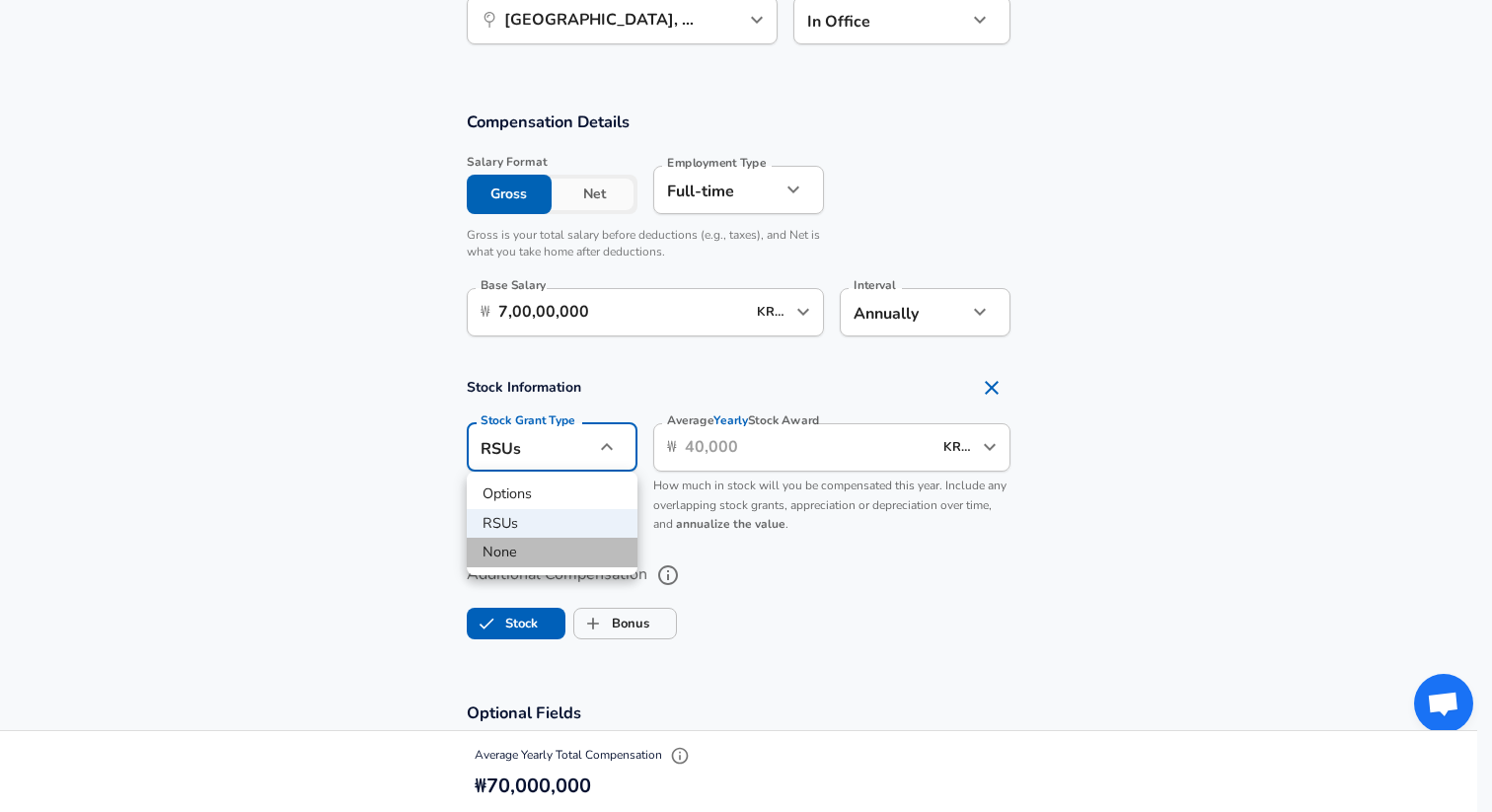 click on "None" at bounding box center (552, 553) 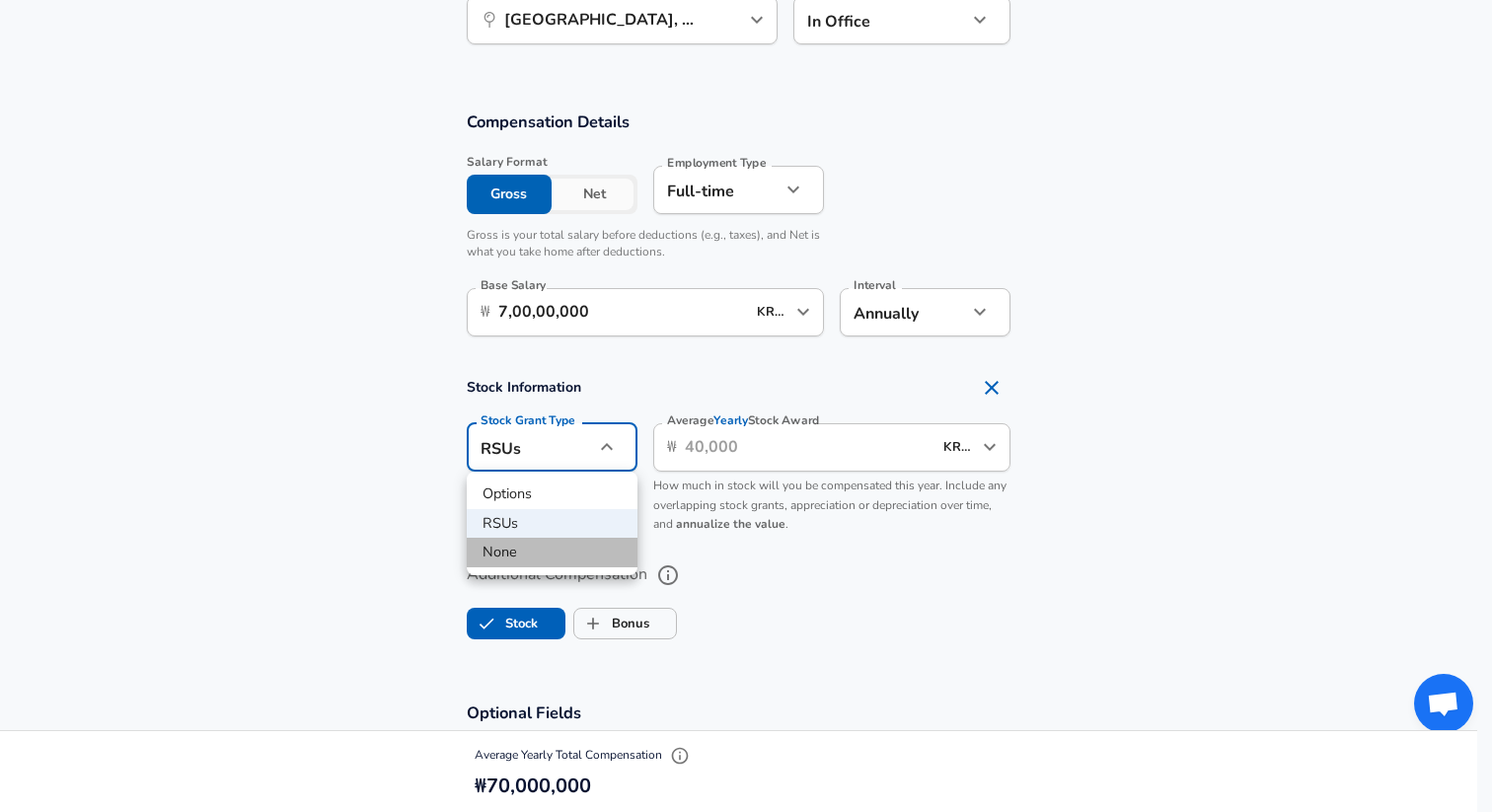 type on "none" 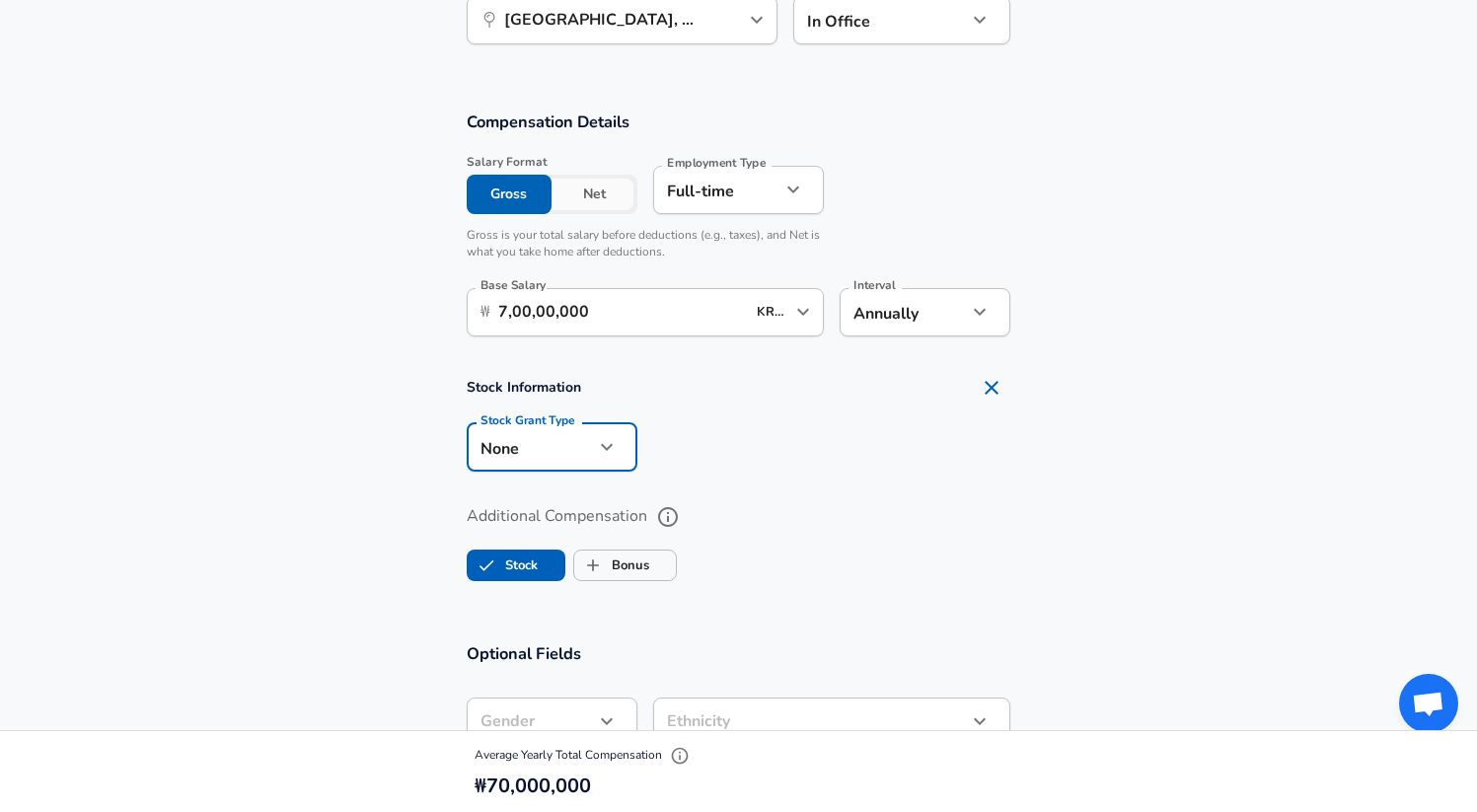click on "Additional Compensation" at bounding box center [739, 517] 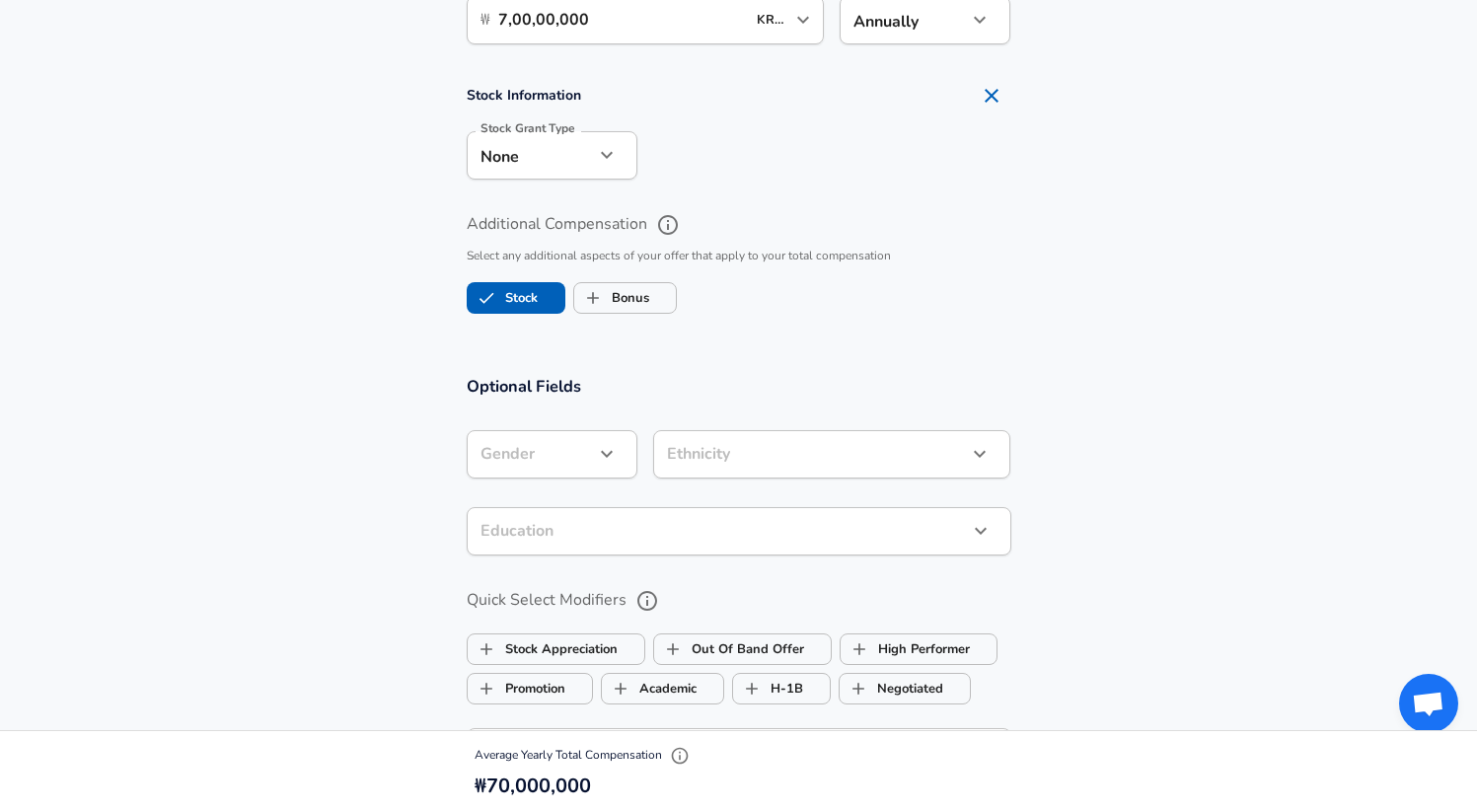 scroll, scrollTop: 1409, scrollLeft: 0, axis: vertical 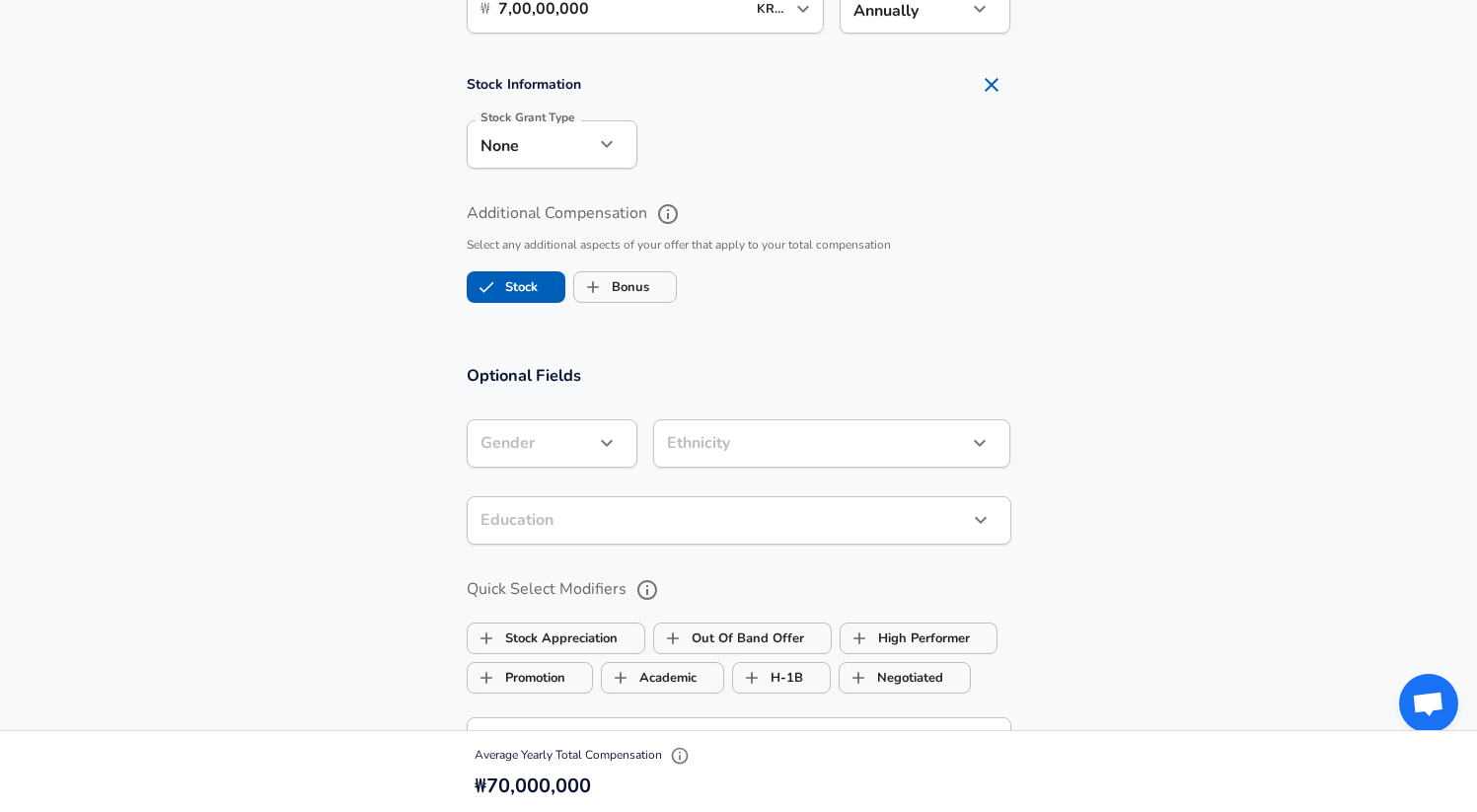 click on "Restart Add Your Salary Upload your offer letter   to verify your submission Enhance Privacy and Anonymity Yes Automatically hides specific fields until there are enough submissions to safely display the full details.   More Details Based on your submission and the data points that we have already collected, we will automatically hide and anonymize specific fields if there aren't enough data points to remain sufficiently anonymous. Company & Title Information   Enter the company you received your offer from Company Buzzvil Company   Select the title that closest resembles your official title. This should be similar to the title that was present on your offer letter. Title Machine Learning Engineer Title Job Family Software Engineer Job Family Select Specialization ML / AI ML / AI Select Specialization   Your level on the career ladder. e.g. L3 or Senior Product Manager or Principal Engineer or Distinguished Engineer Level L4 Level Work Experience and Location New Offer Employee Yes yes Years at Buzzvil 0 3" at bounding box center [738, -1003] 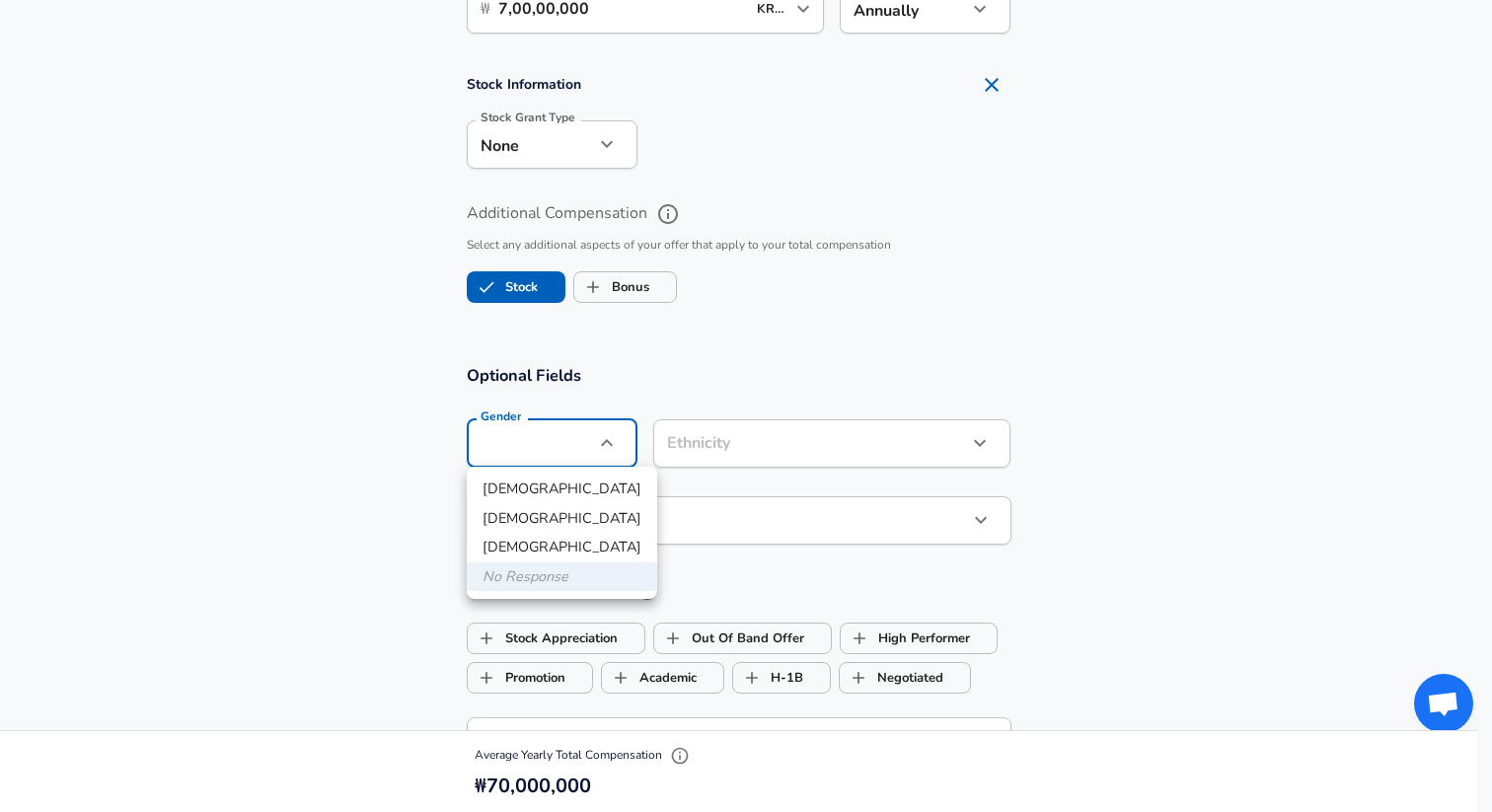 click on "Male" at bounding box center [561, 489] 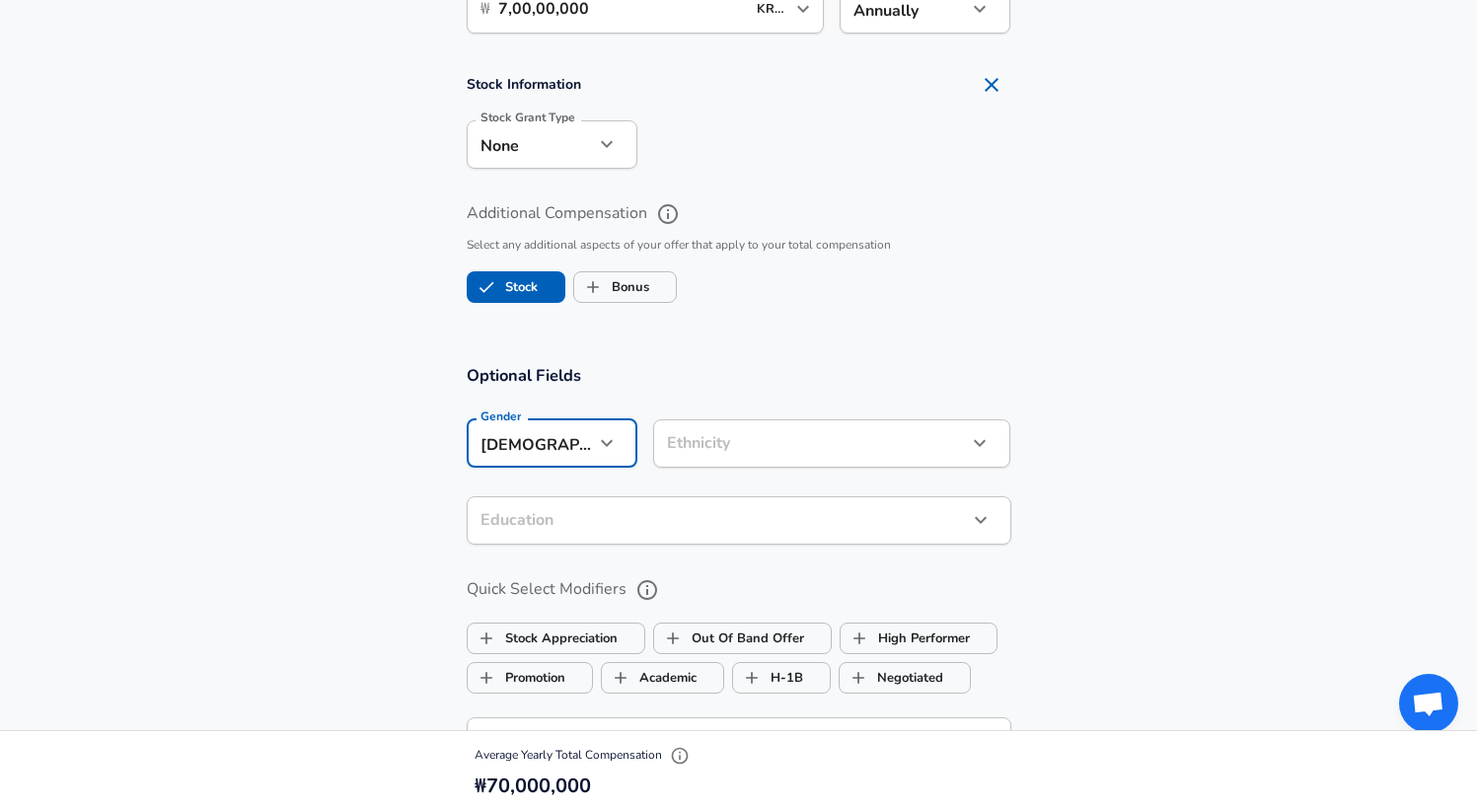 click on "Restart Add Your Salary Upload your offer letter   to verify your submission Enhance Privacy and Anonymity Yes Automatically hides specific fields until there are enough submissions to safely display the full details.   More Details Based on your submission and the data points that we have already collected, we will automatically hide and anonymize specific fields if there aren't enough data points to remain sufficiently anonymous. Company & Title Information   Enter the company you received your offer from Company Buzzvil Company   Select the title that closest resembles your official title. This should be similar to the title that was present on your offer letter. Title Machine Learning Engineer Title Job Family Software Engineer Job Family Select Specialization ML / AI ML / AI Select Specialization   Your level on the career ladder. e.g. L3 or Senior Product Manager or Principal Engineer or Distinguished Engineer Level L4 Level Work Experience and Location New Offer Employee Yes yes Years at Buzzvil 0 3" at bounding box center (738, -1003) 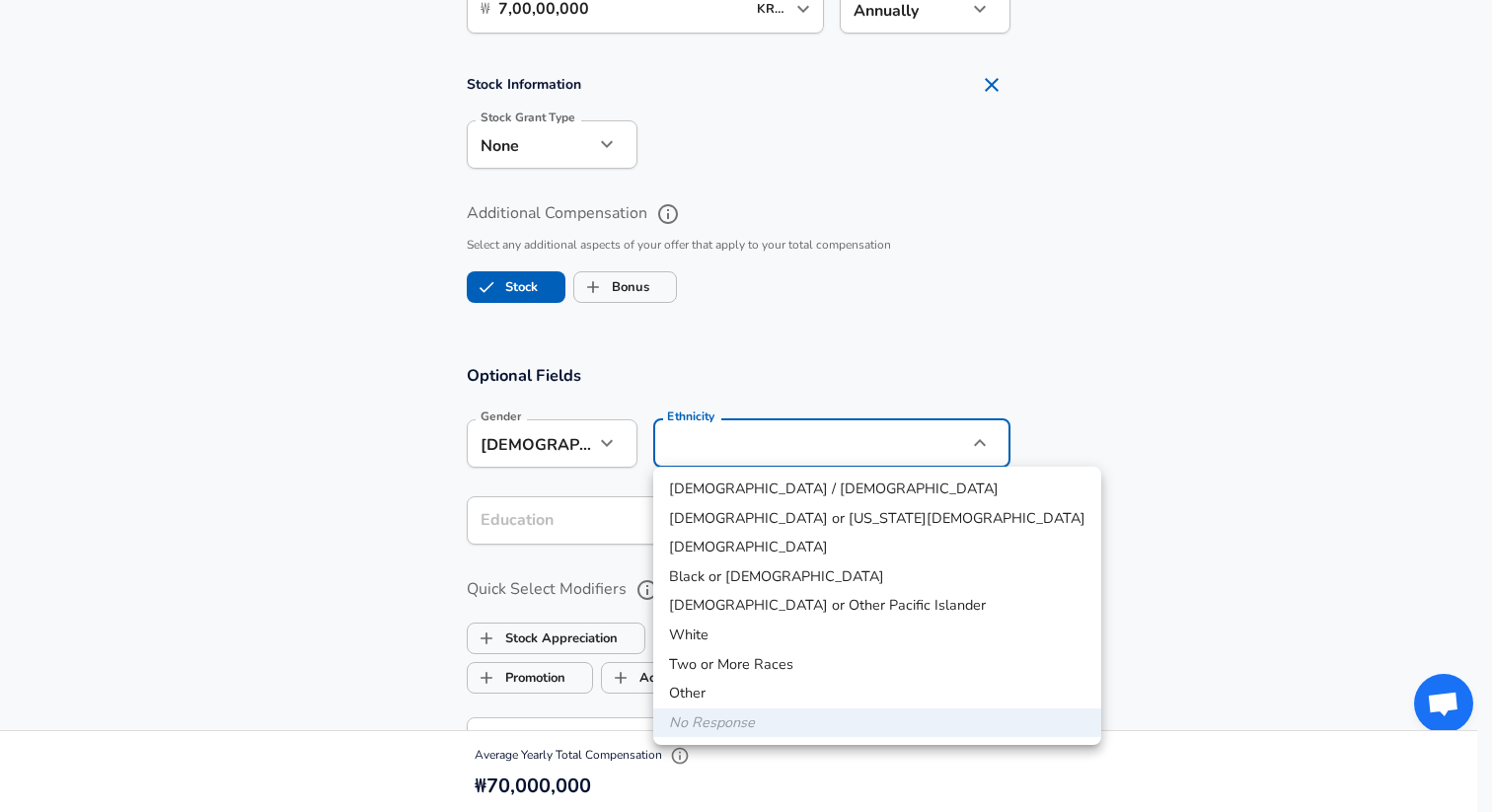 click at bounding box center [746, 406] 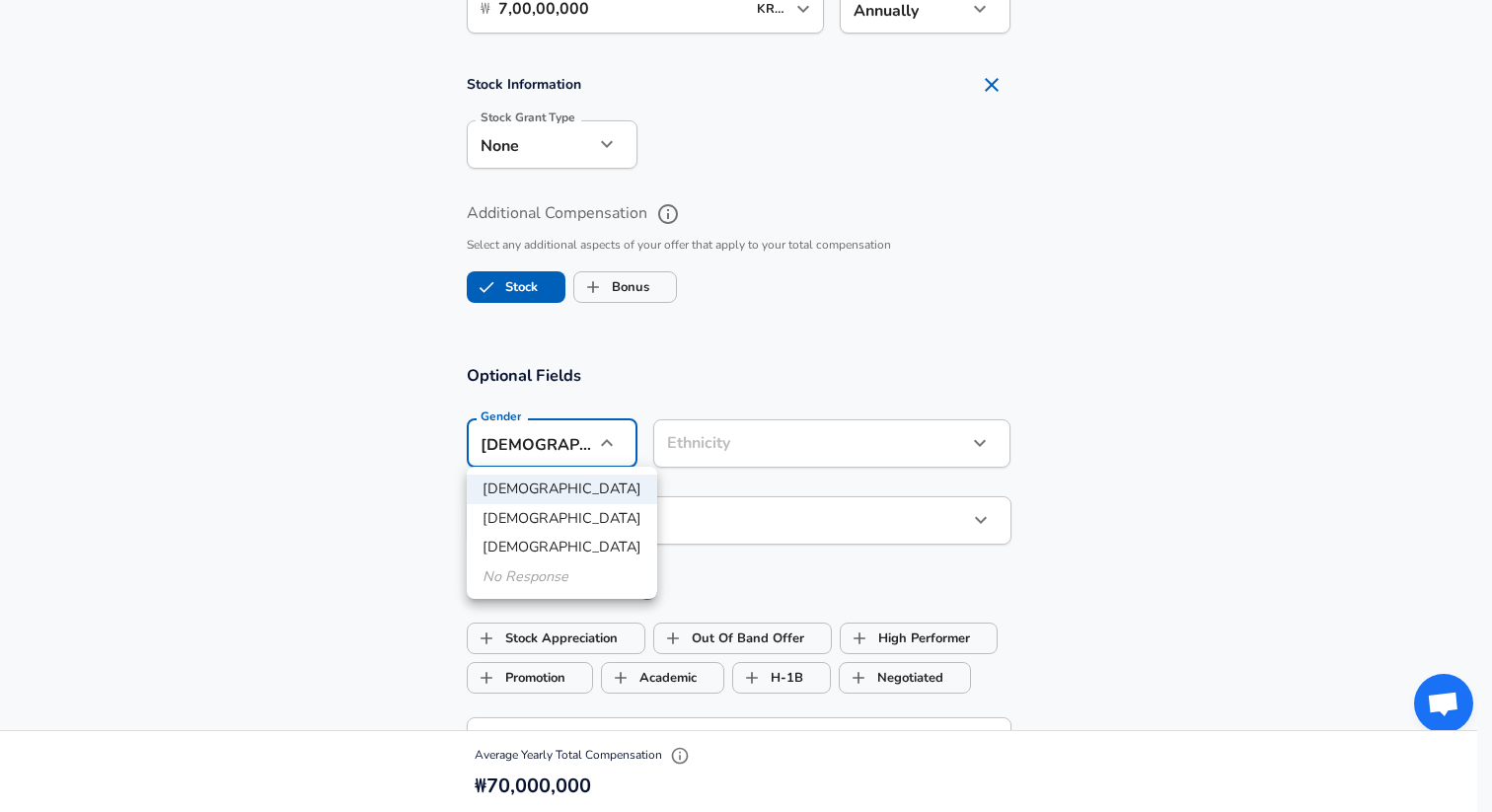 click on "Restart Add Your Salary Upload your offer letter   to verify your submission Enhance Privacy and Anonymity Yes Automatically hides specific fields until there are enough submissions to safely display the full details.   More Details Based on your submission and the data points that we have already collected, we will automatically hide and anonymize specific fields if there aren't enough data points to remain sufficiently anonymous. Company & Title Information   Enter the company you received your offer from Company Buzzvil Company   Select the title that closest resembles your official title. This should be similar to the title that was present on your offer letter. Title Machine Learning Engineer Title Job Family Software Engineer Job Family Select Specialization ML / AI ML / AI Select Specialization   Your level on the career ladder. e.g. L3 or Senior Product Manager or Principal Engineer or Distinguished Engineer Level L4 Level Work Experience and Location New Offer Employee Yes yes Years at Buzzvil 0 3" at bounding box center [746, -1003] 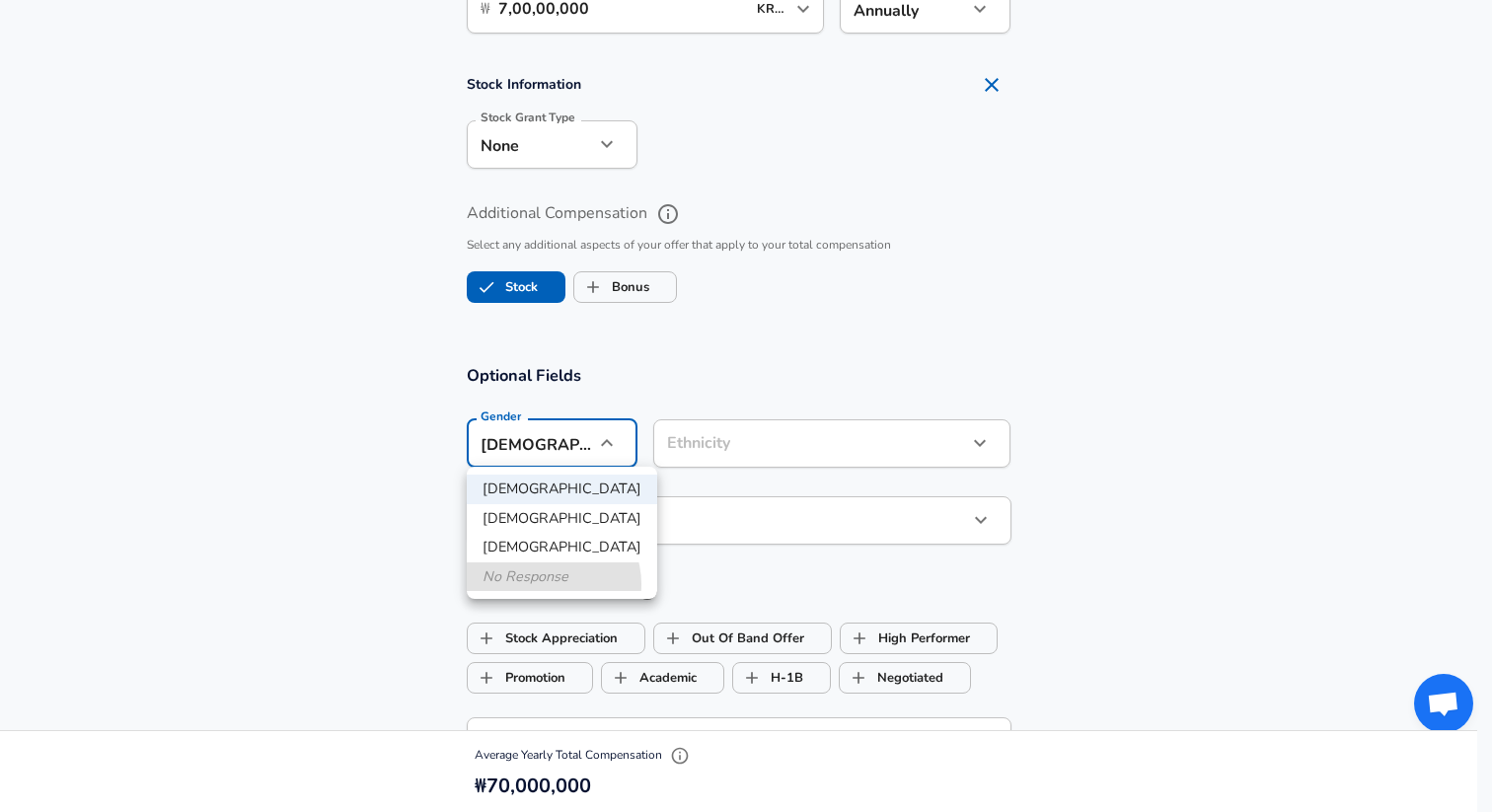 click on "No Response" at bounding box center [561, 577] 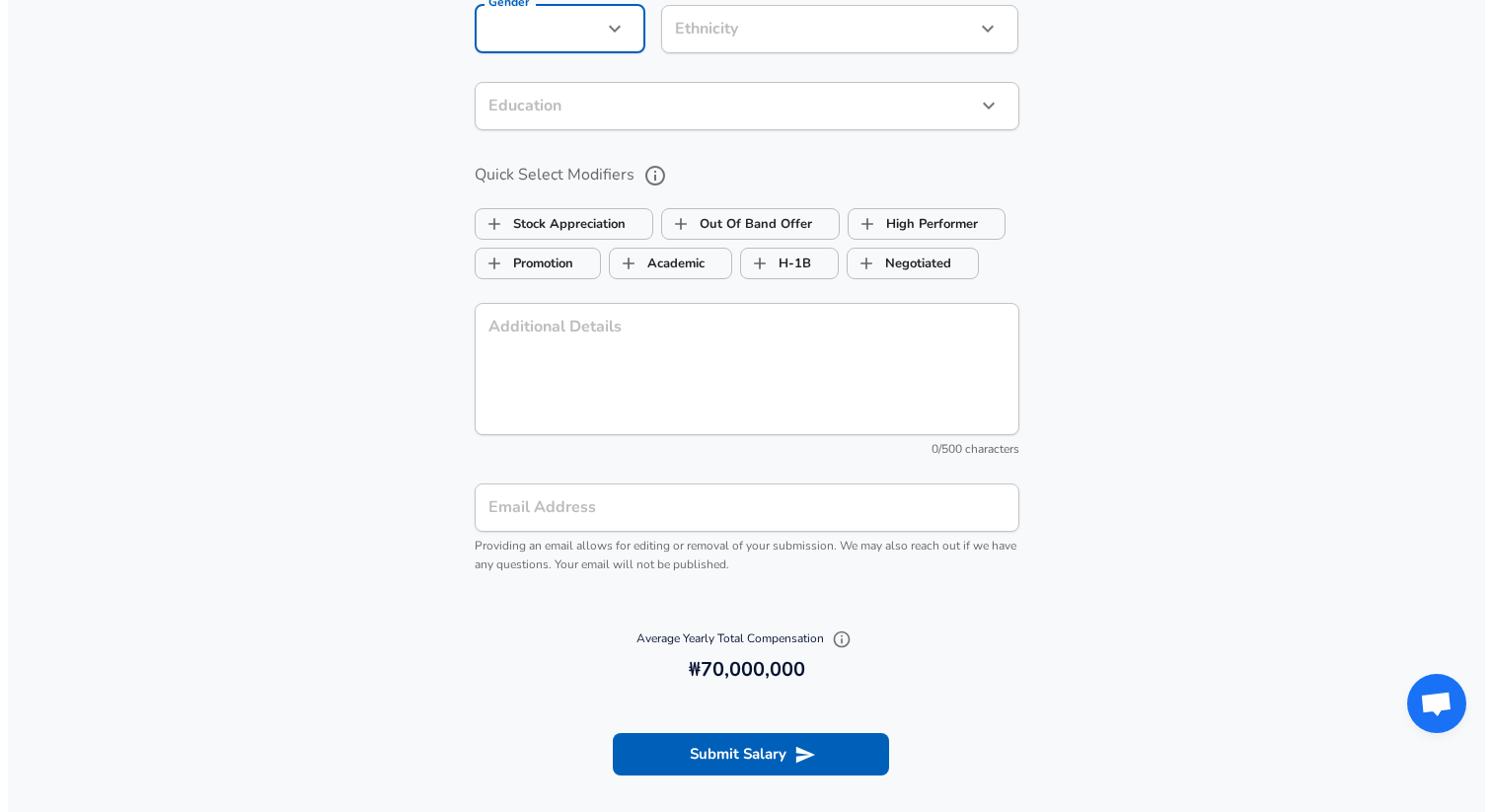 scroll, scrollTop: 1833, scrollLeft: 0, axis: vertical 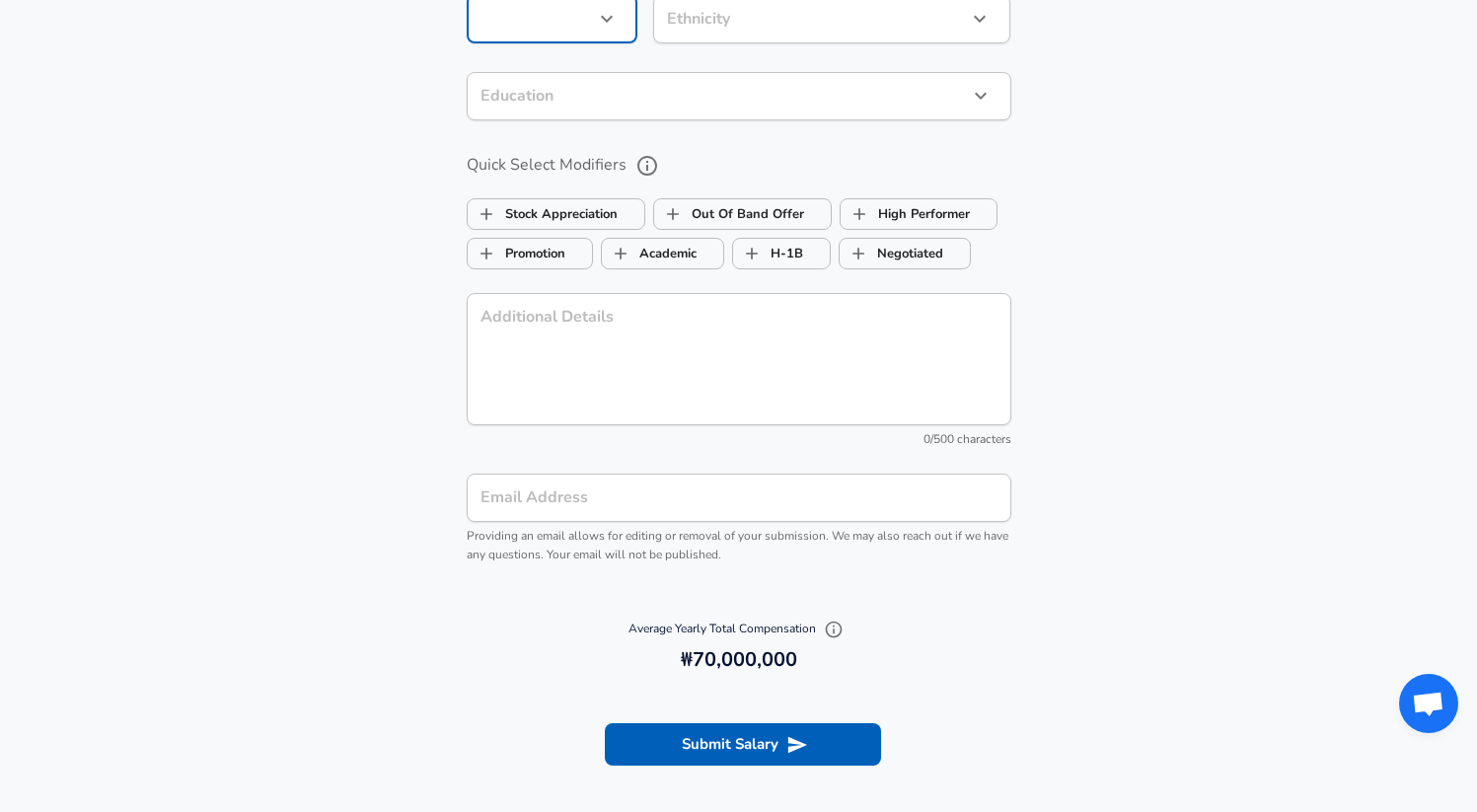 click on "Email Address" at bounding box center (739, 497) 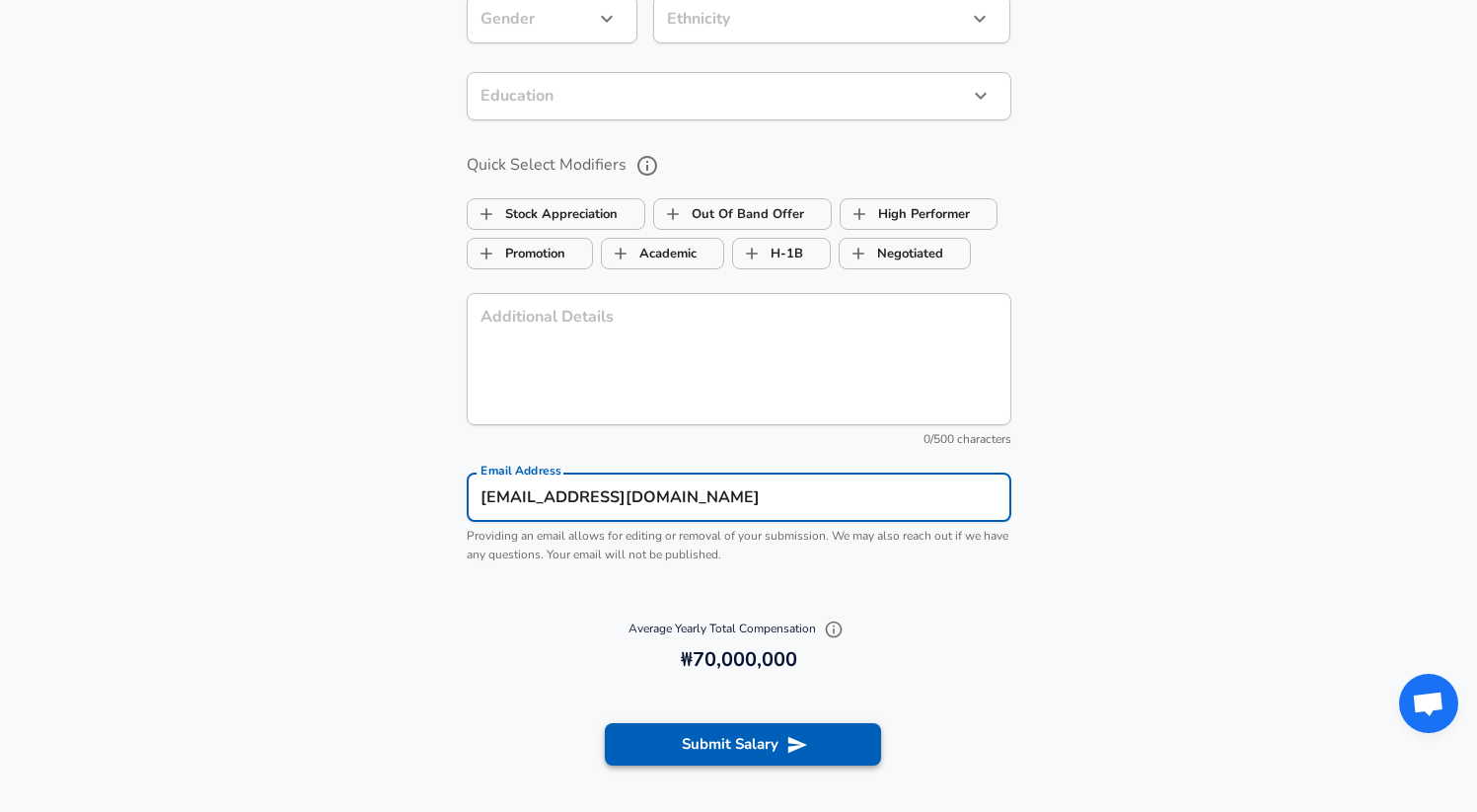 type on "rlawjddn0623@gmail.com" 